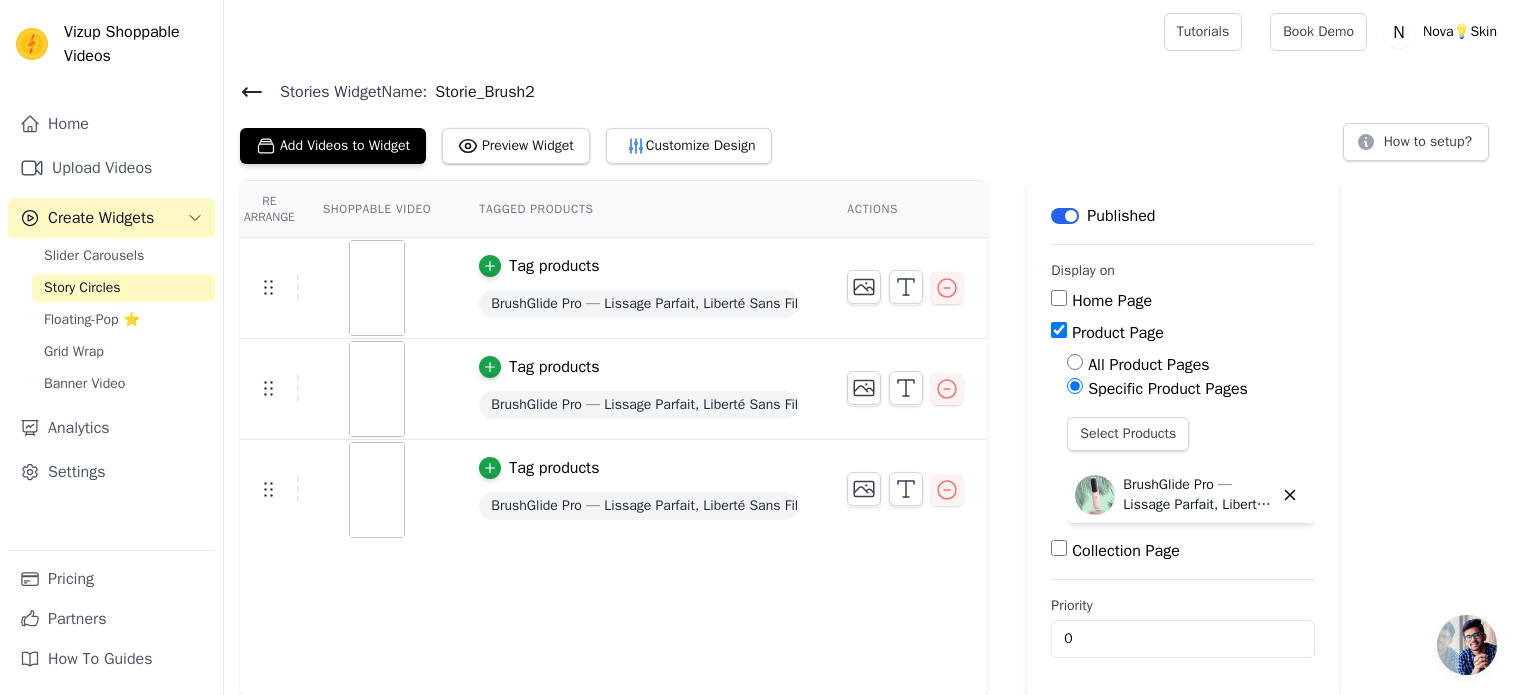 scroll, scrollTop: 0, scrollLeft: 0, axis: both 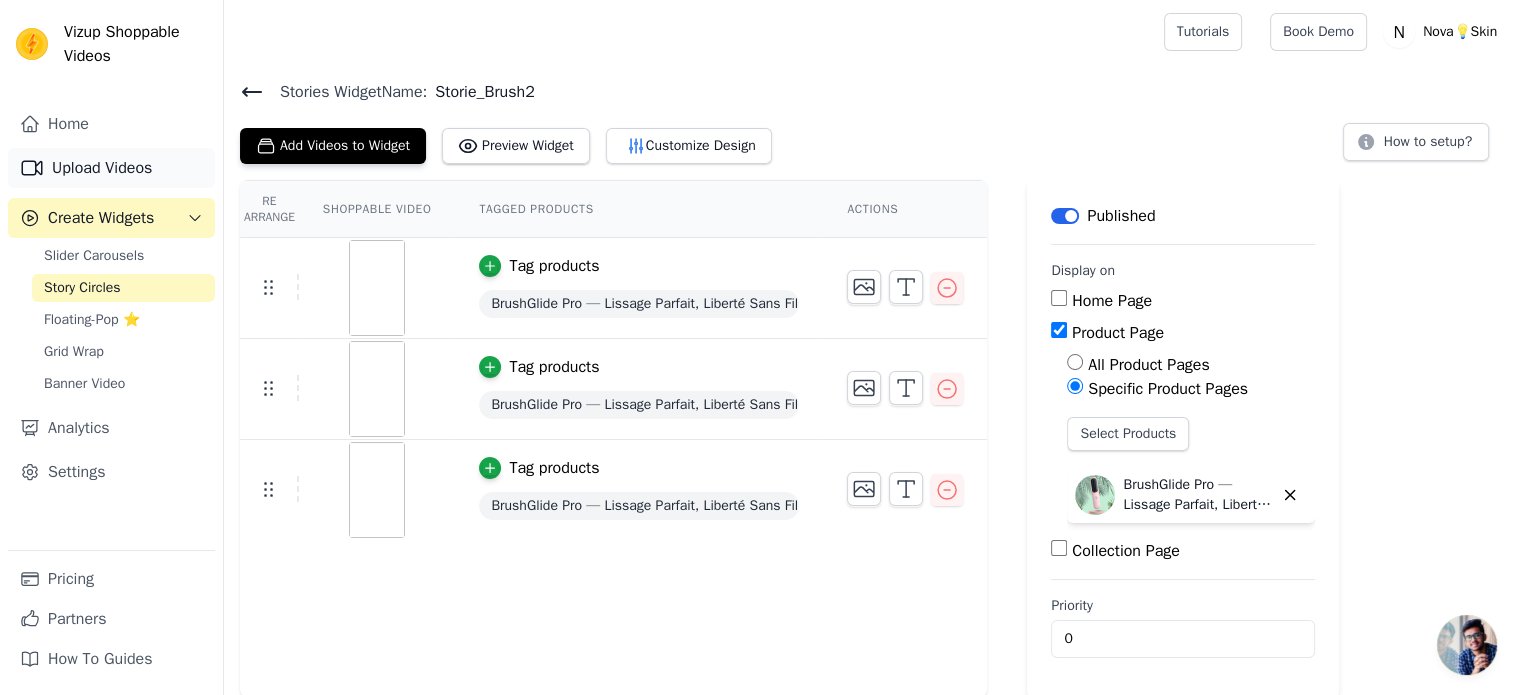 click on "Upload Videos" at bounding box center (111, 168) 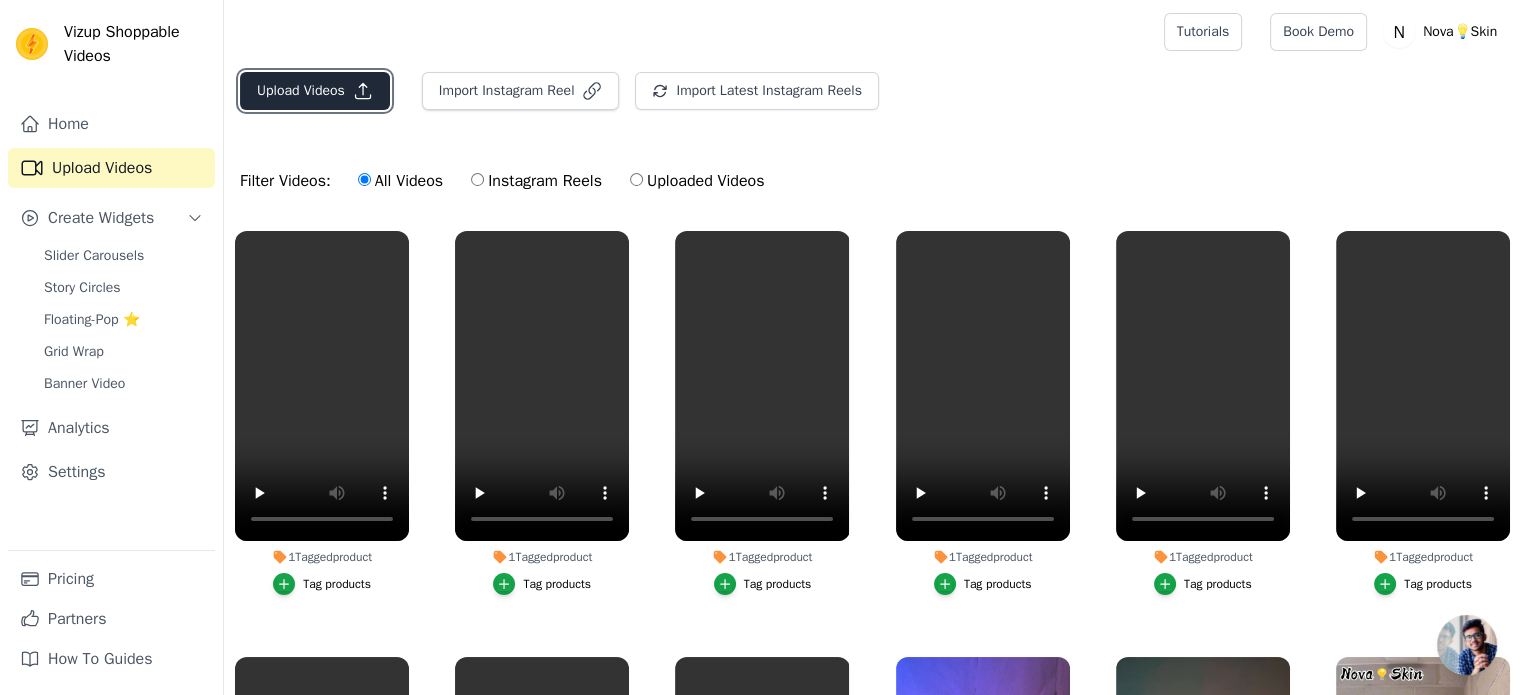 click on "Upload Videos" at bounding box center [315, 91] 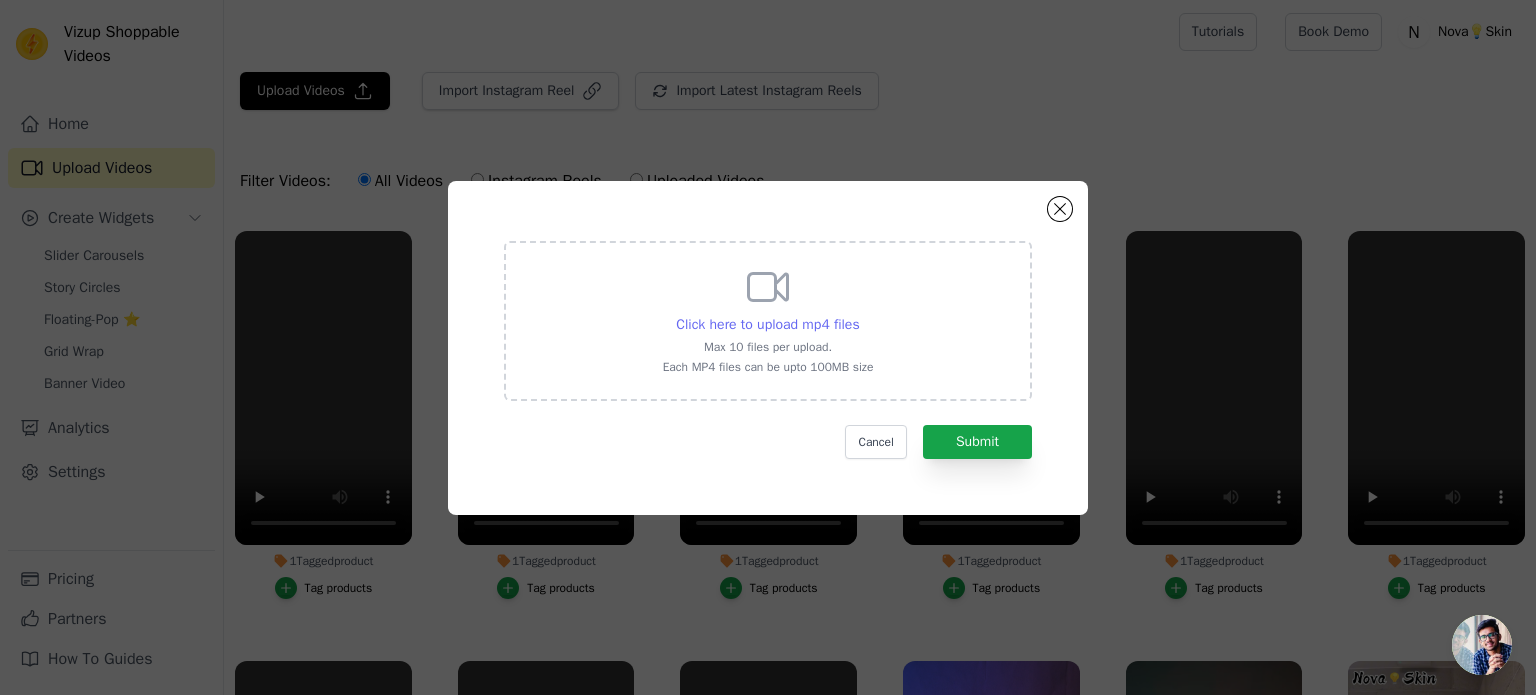 click on "Click here to upload mp4 files" at bounding box center [767, 324] 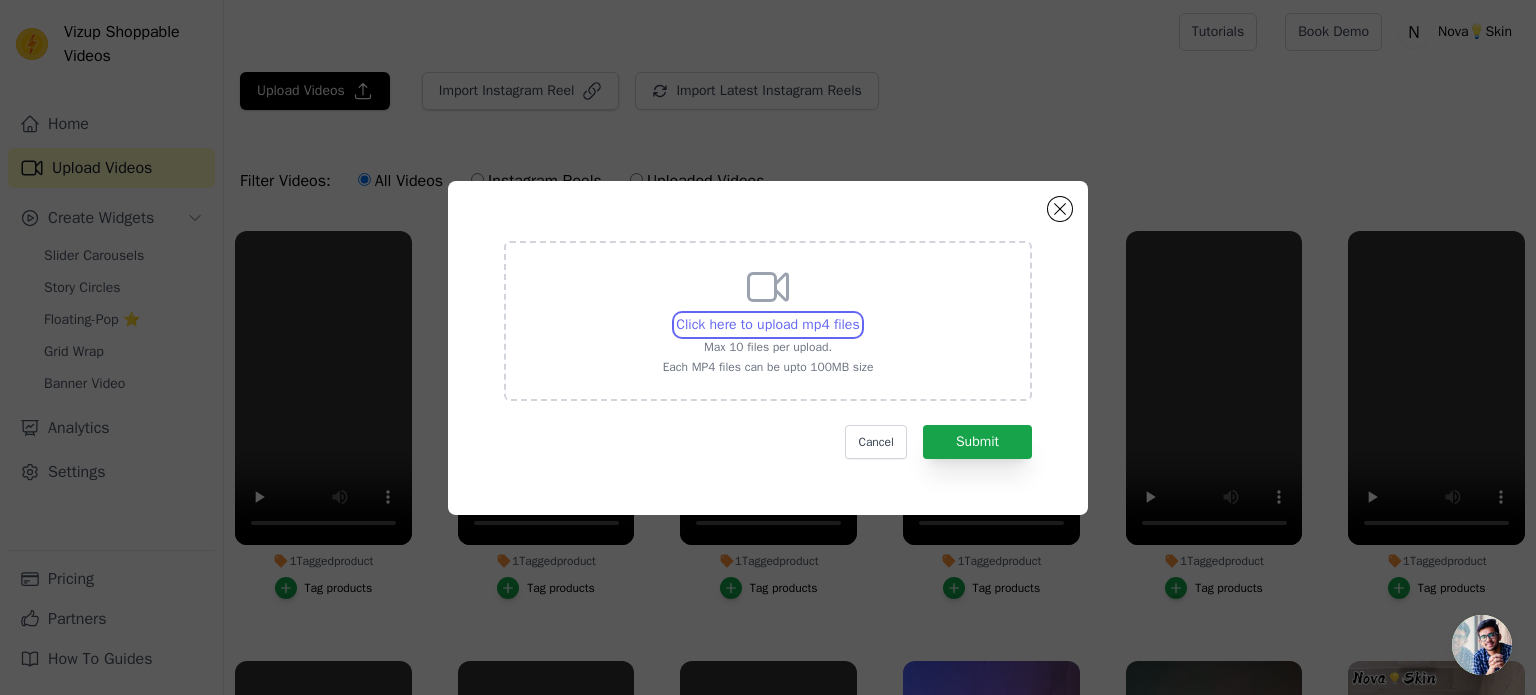 click on "Click here to upload mp4 files     Max 10 files per upload.   Each MP4 files can be upto 100MB size" at bounding box center [859, 314] 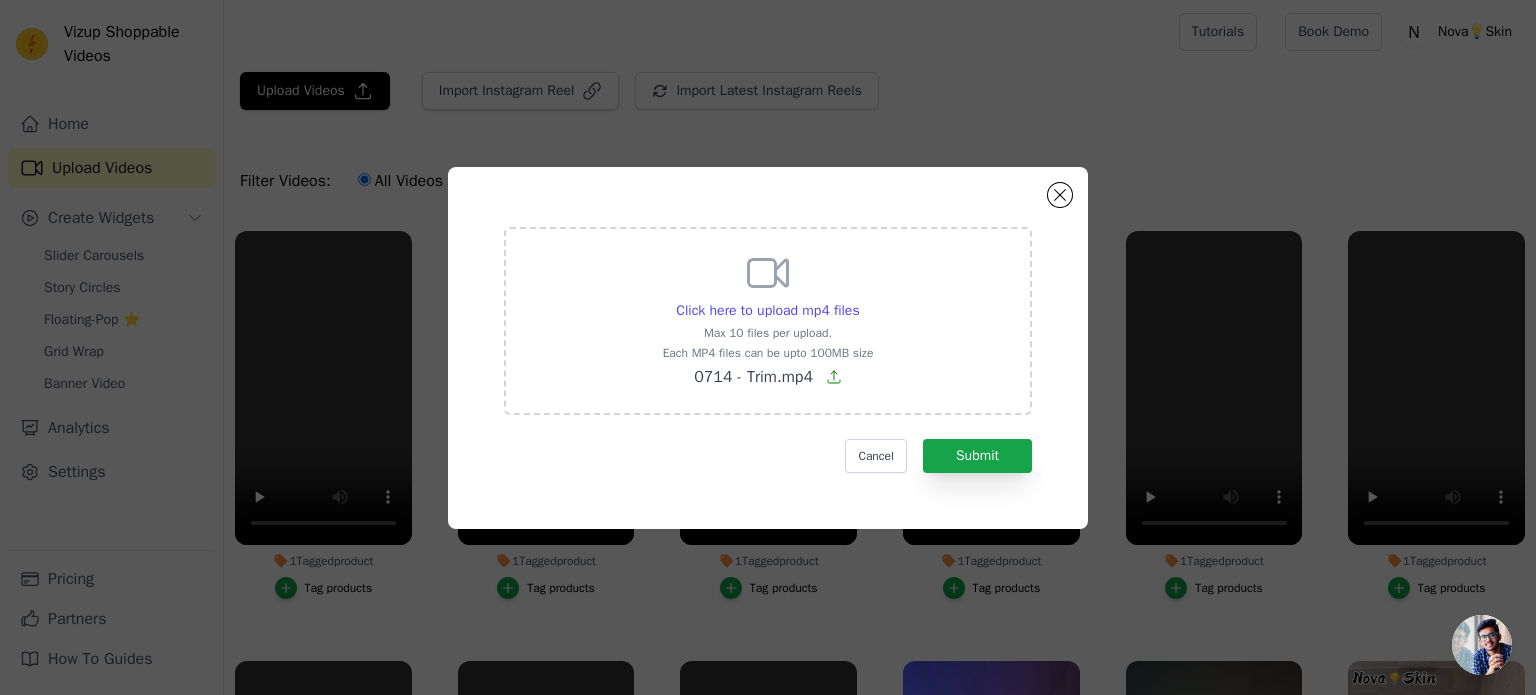 click on "0714 - Trim.mp4" at bounding box center [753, 377] 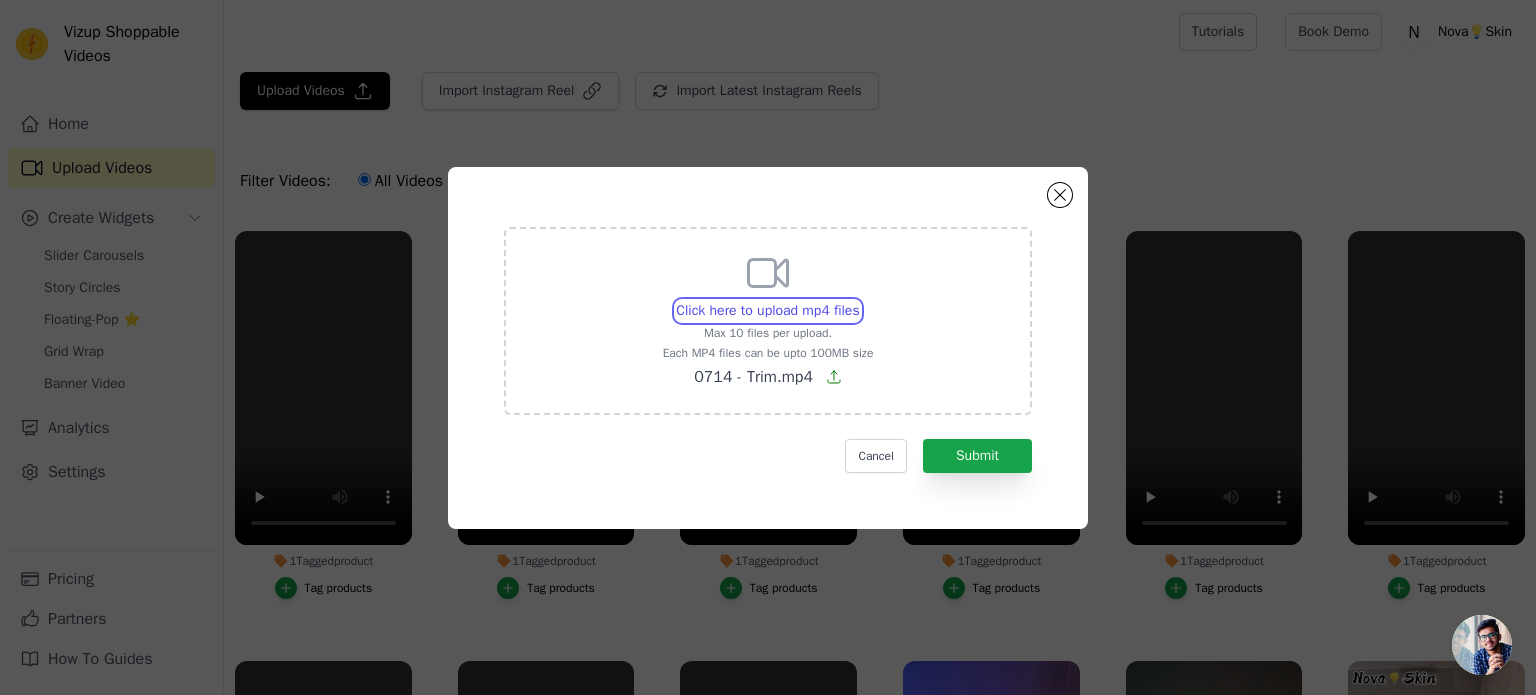 click on "Click here to upload mp4 files     Max 10 files per upload.   Each MP4 files can be upto 100MB size   0714 - Trim.mp4" at bounding box center [859, 300] 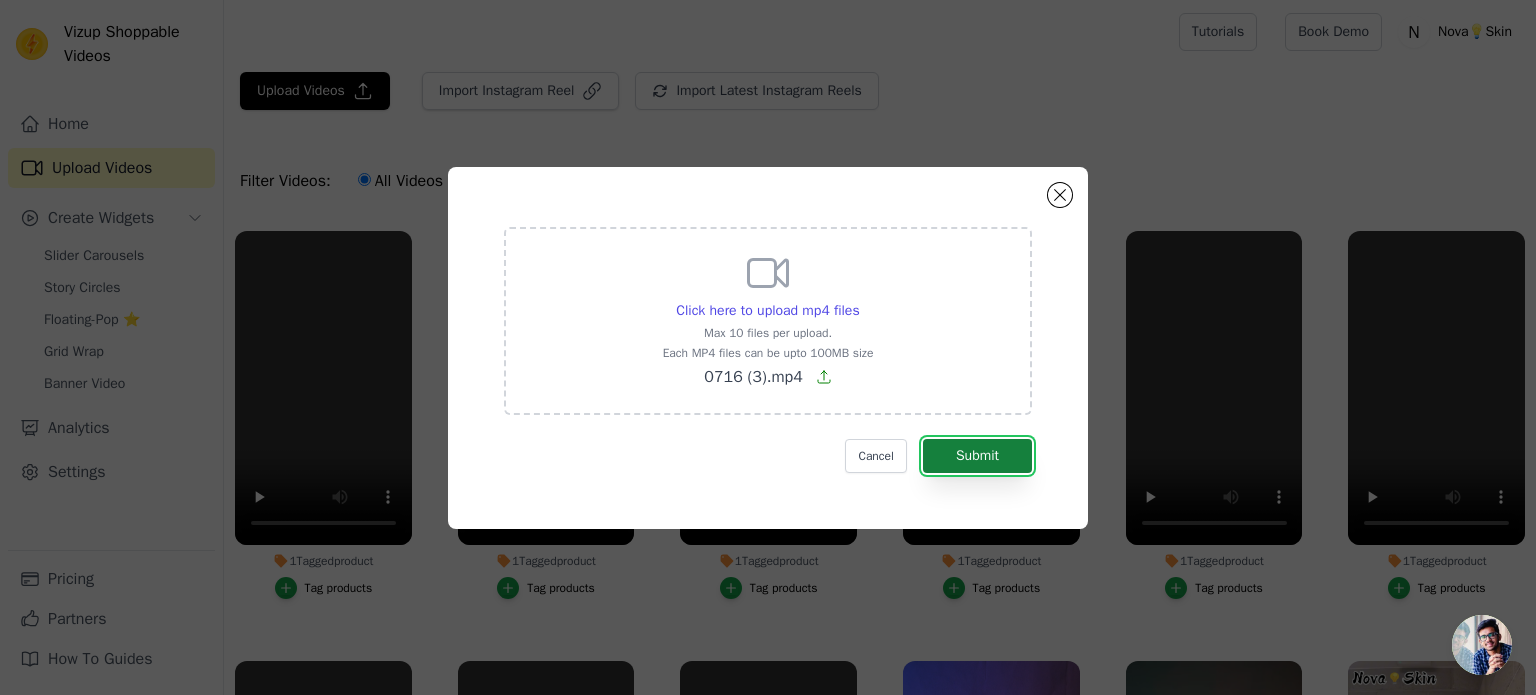 click on "Submit" at bounding box center [977, 456] 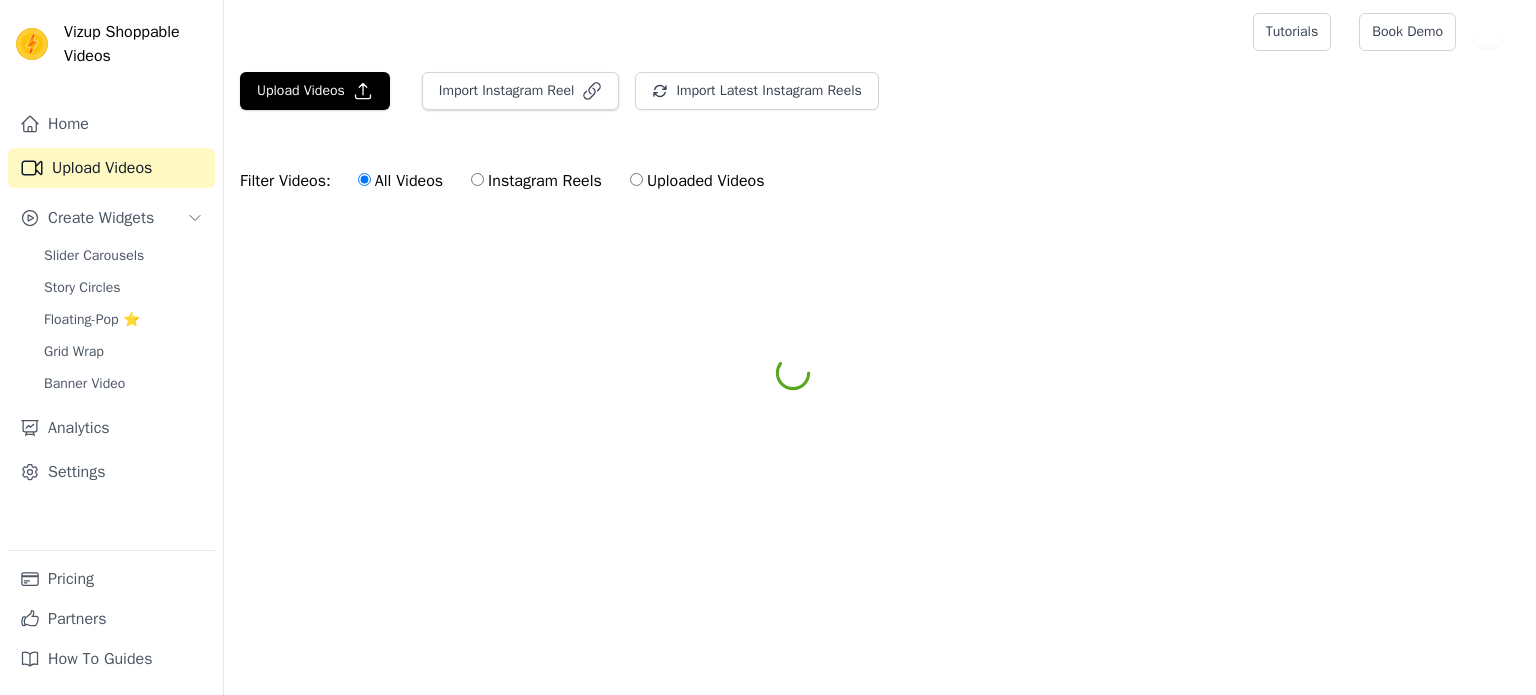 scroll, scrollTop: 0, scrollLeft: 0, axis: both 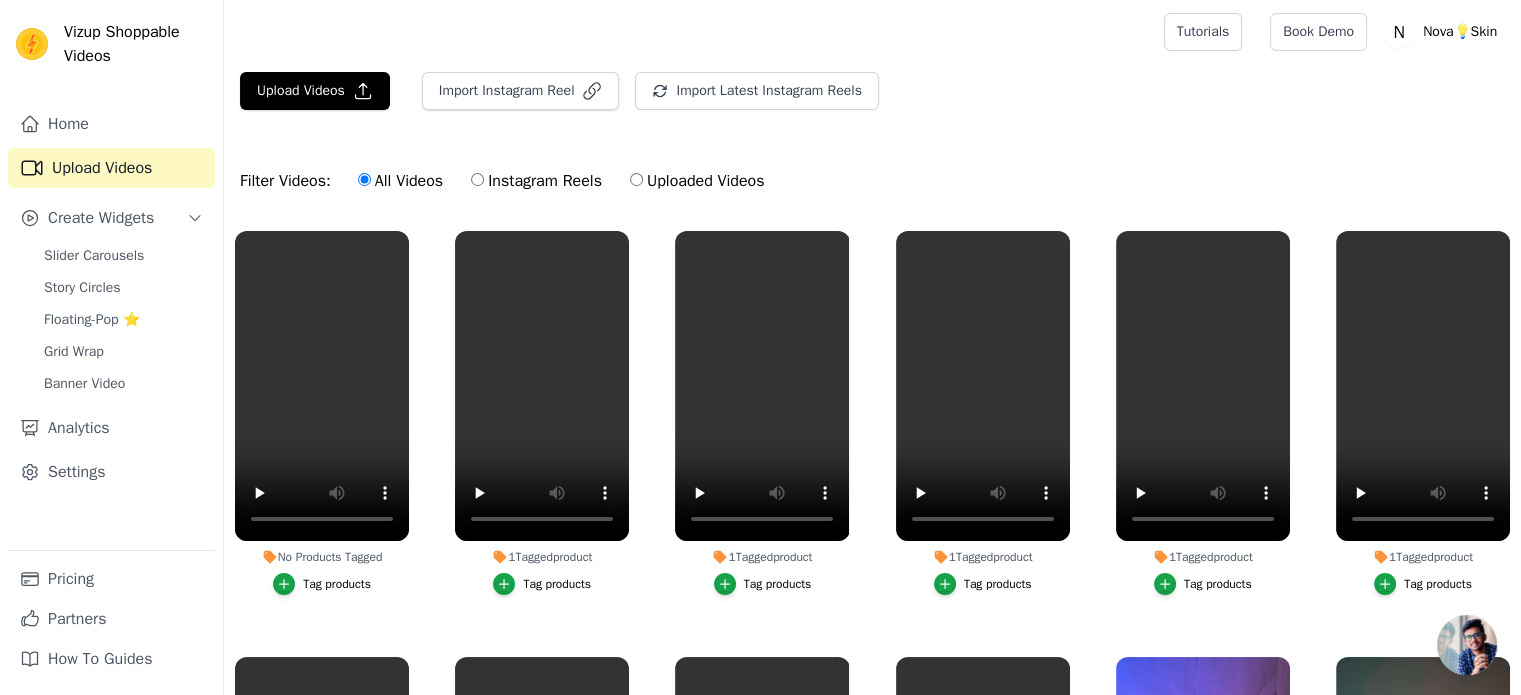 click on "Tag products" at bounding box center [337, 584] 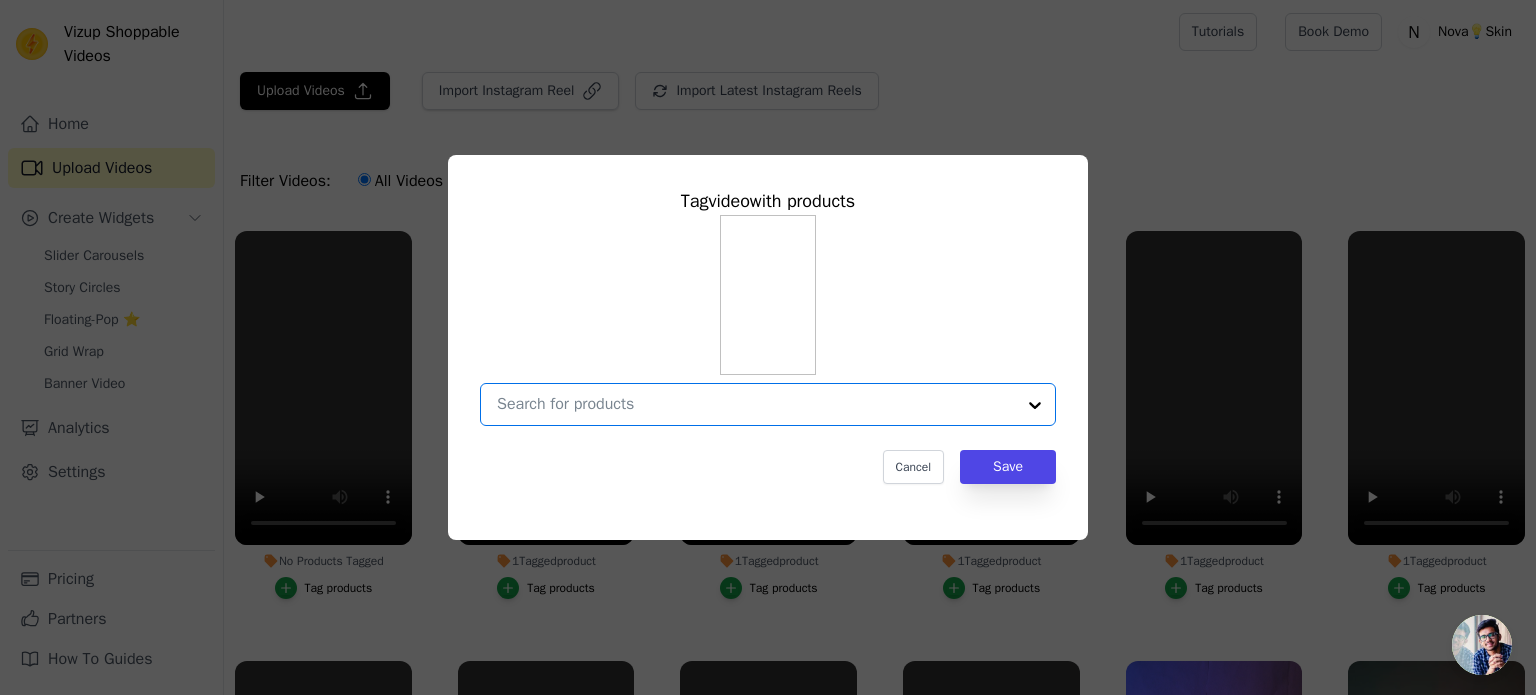 click on "No Products Tagged     Tag  video  with products       Option undefined, selected.   Select is focused, type to refine list, press down to open the menu.                   Cancel   Save     Tag products" at bounding box center (756, 404) 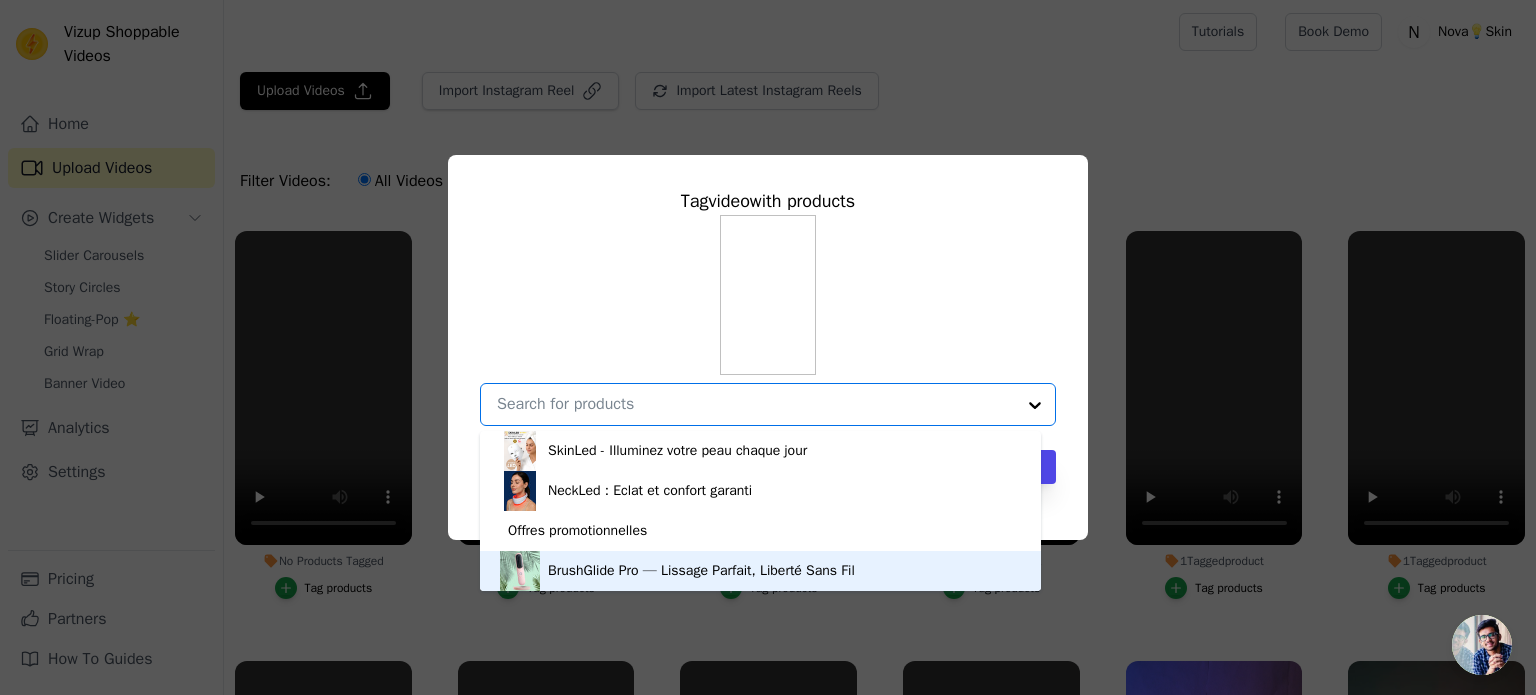click on "BrushGlide Pro — Lissage Parfait, Liberté Sans Fil" at bounding box center (701, 571) 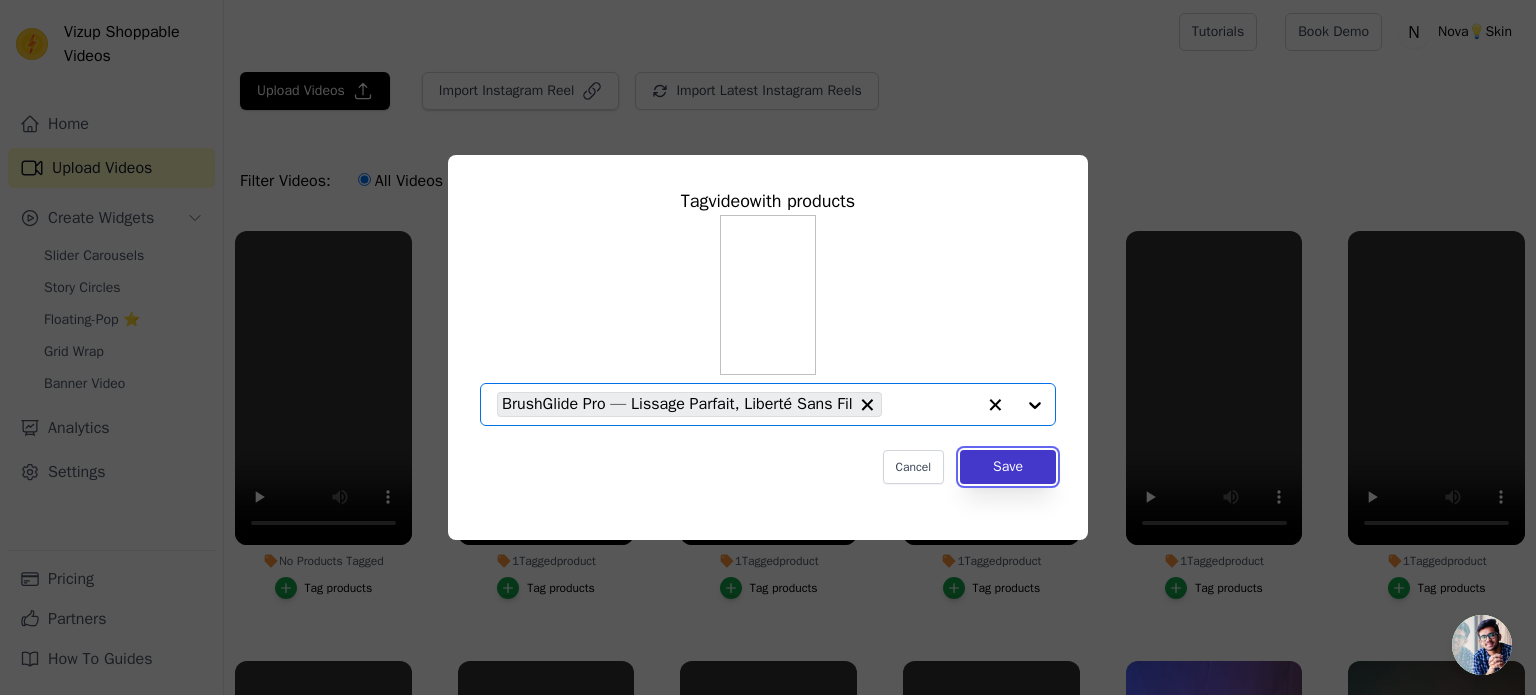 click on "Save" at bounding box center (1008, 467) 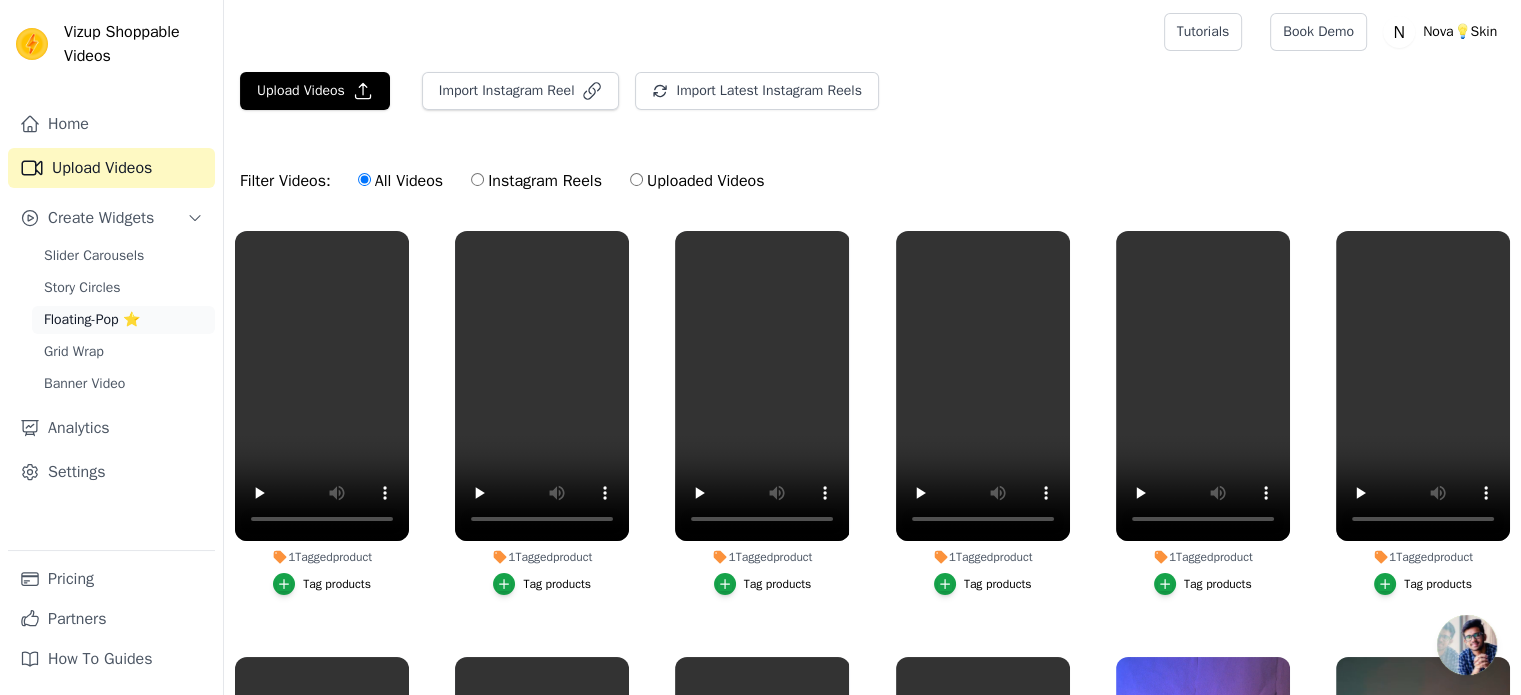 click on "Floating-Pop ⭐" at bounding box center (123, 320) 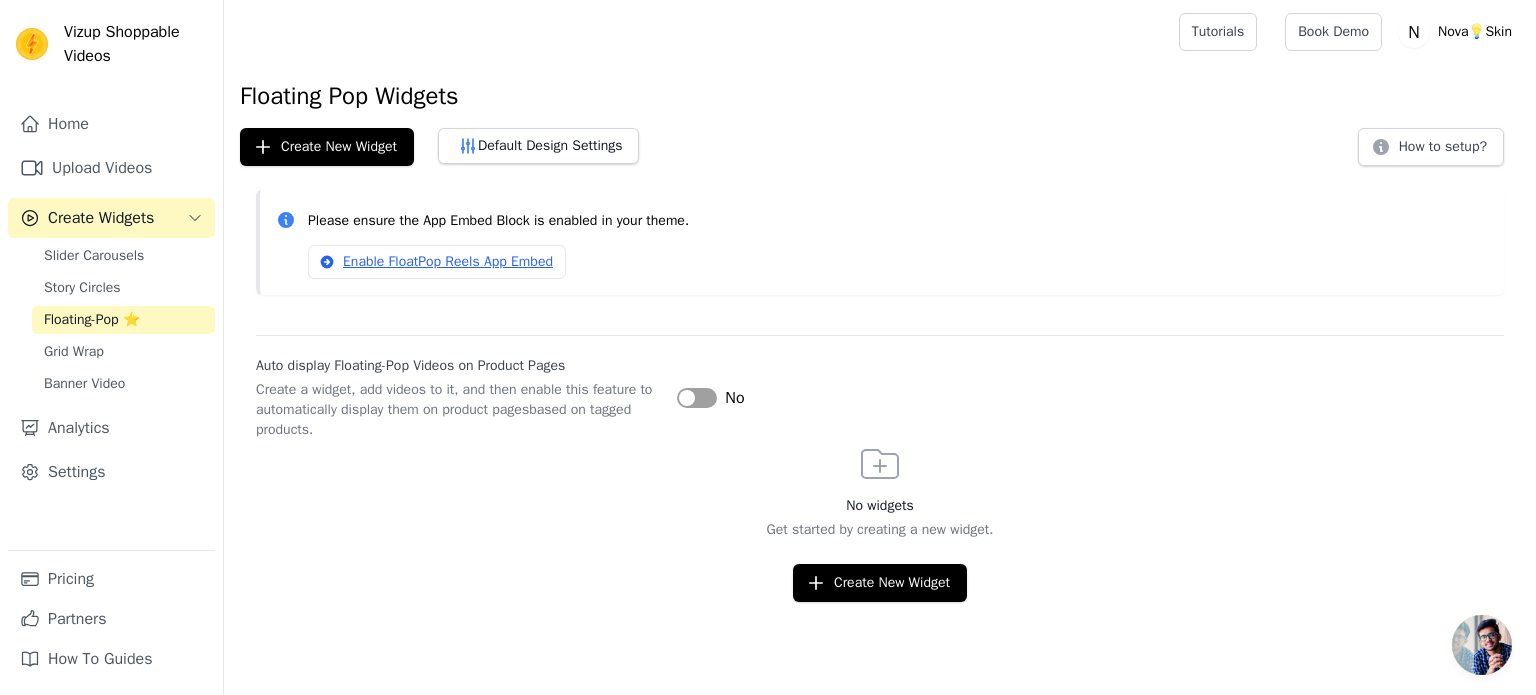click on "Label" at bounding box center (697, 398) 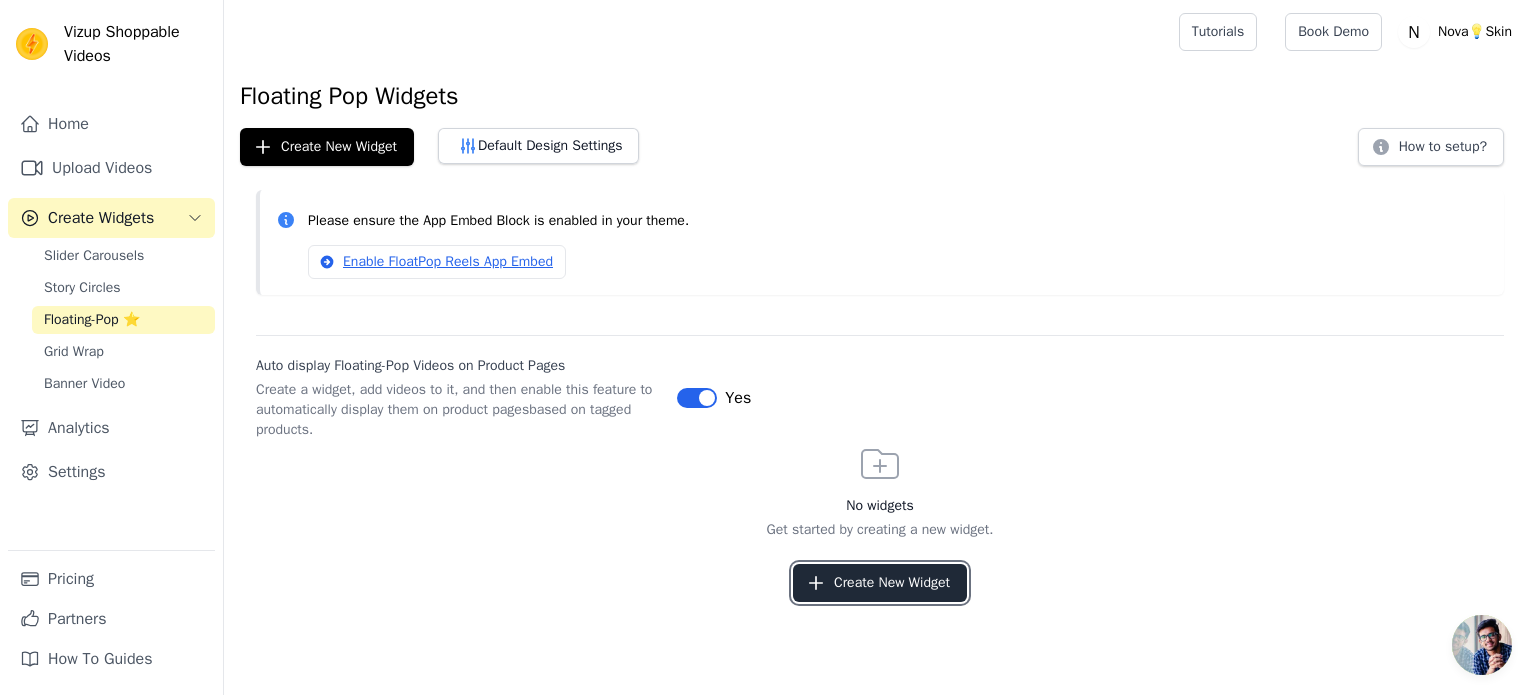 click on "Create New Widget" at bounding box center (880, 583) 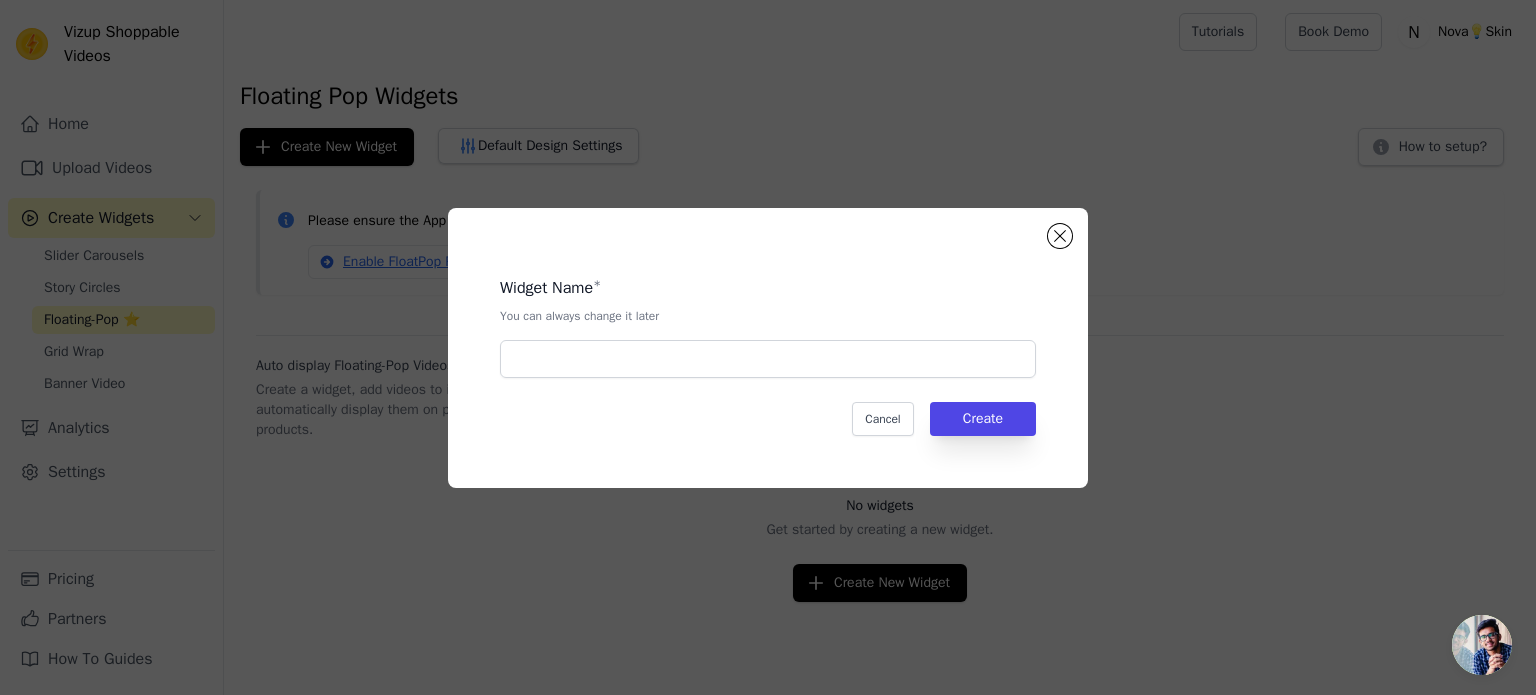 click on "Widget Name   *   You can always change it later       Cancel   Create" at bounding box center [768, 348] 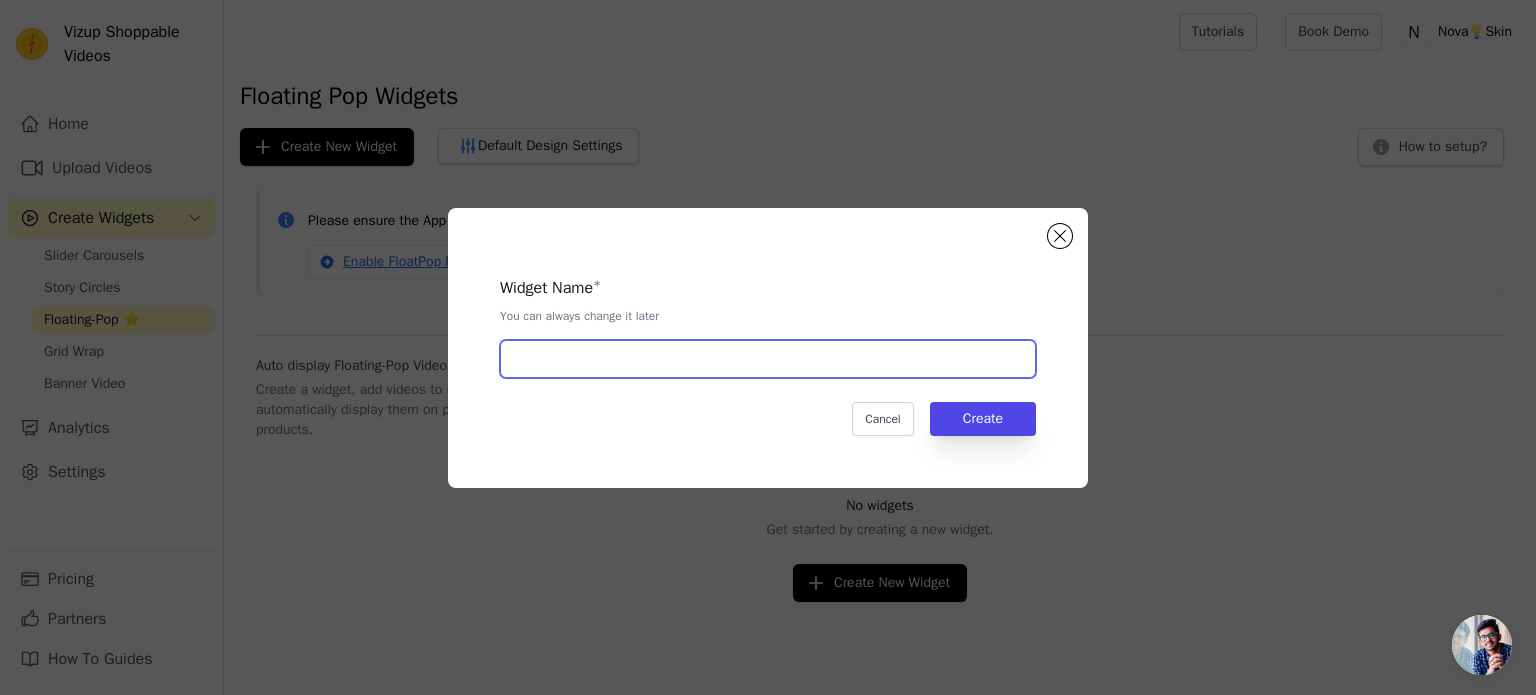 click at bounding box center (768, 359) 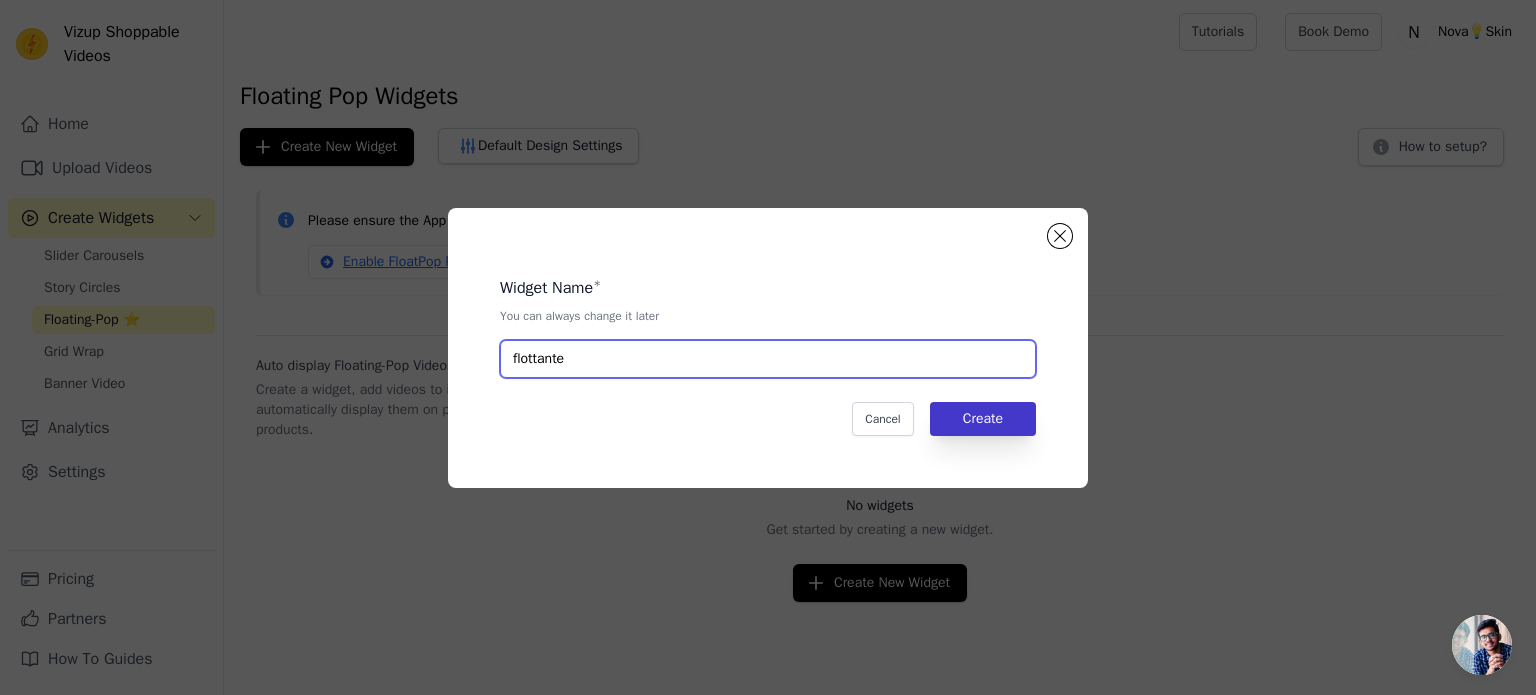 type on "flottante" 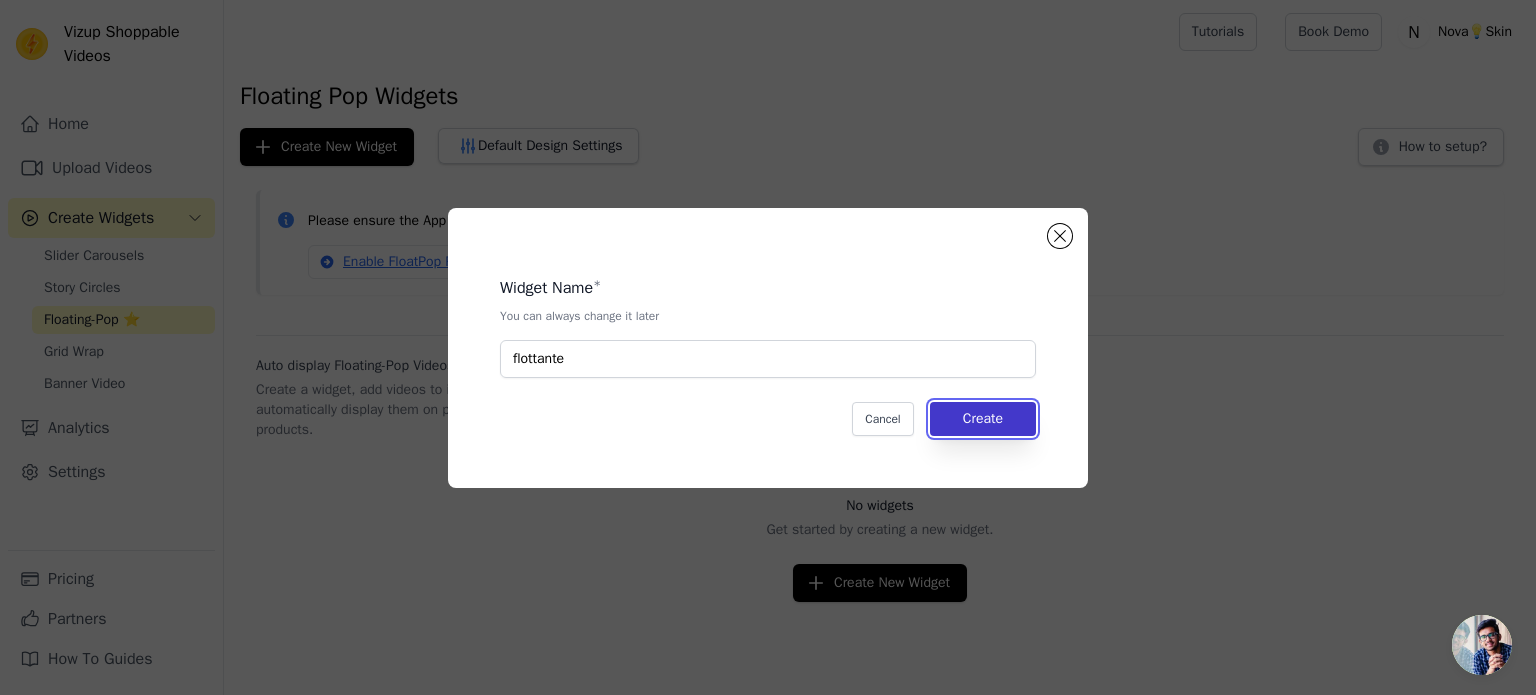 click on "Create" at bounding box center [983, 419] 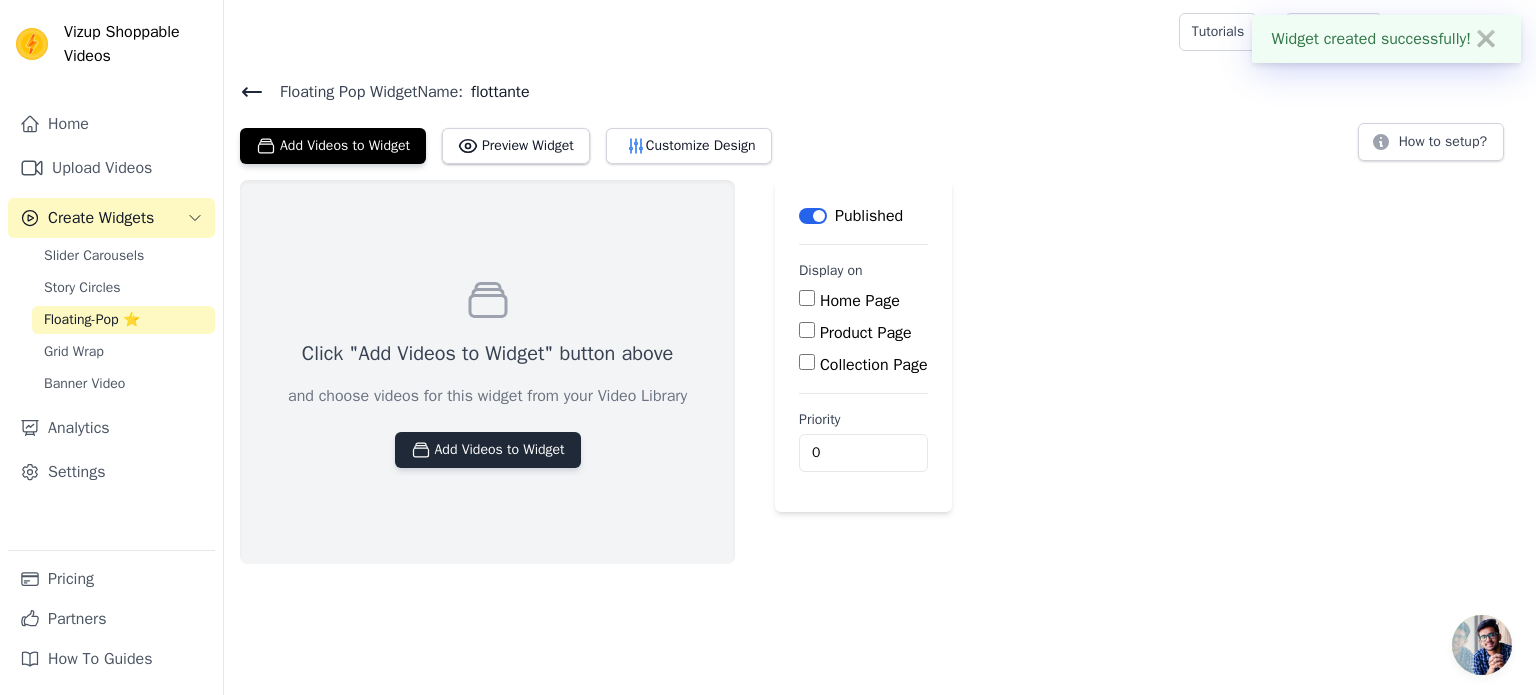 click on "Add Videos to Widget" at bounding box center (488, 450) 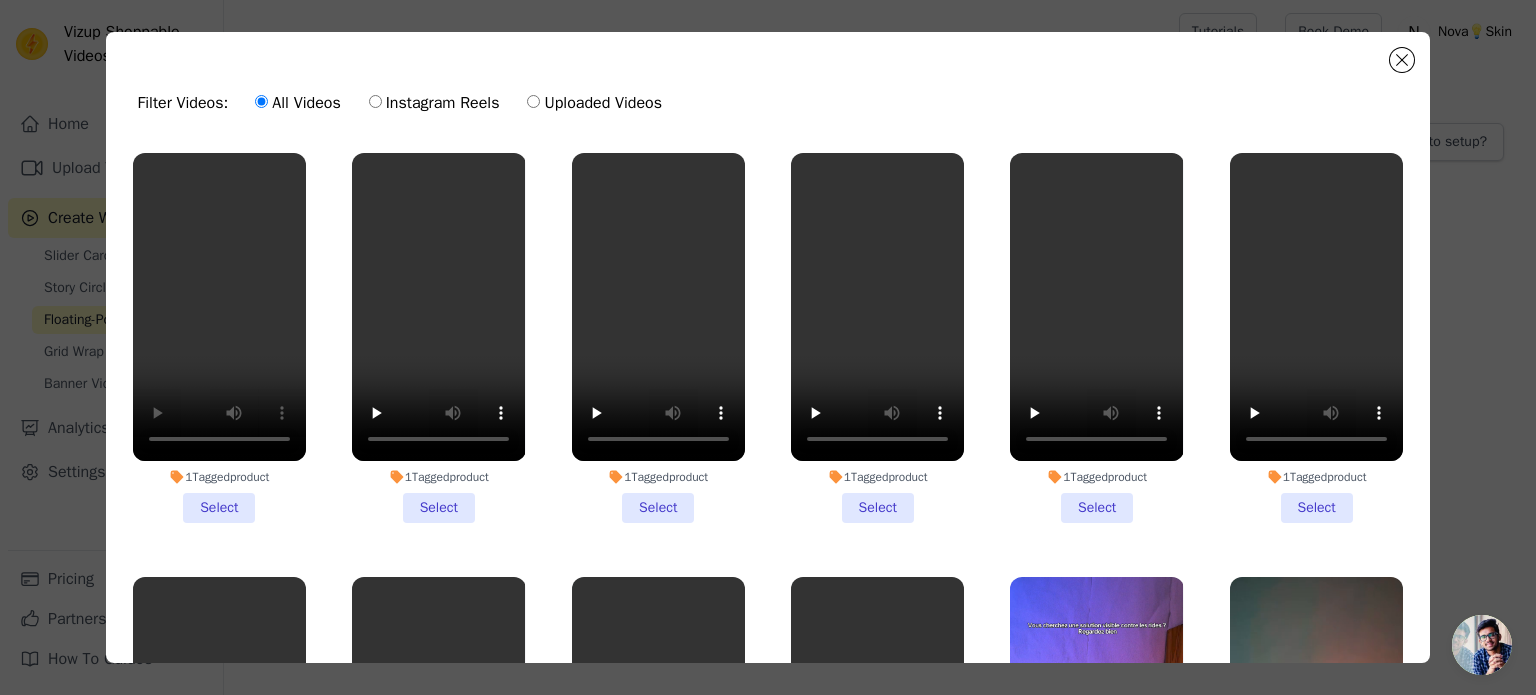 click on "1  Tagged  product     Select" at bounding box center (219, 338) 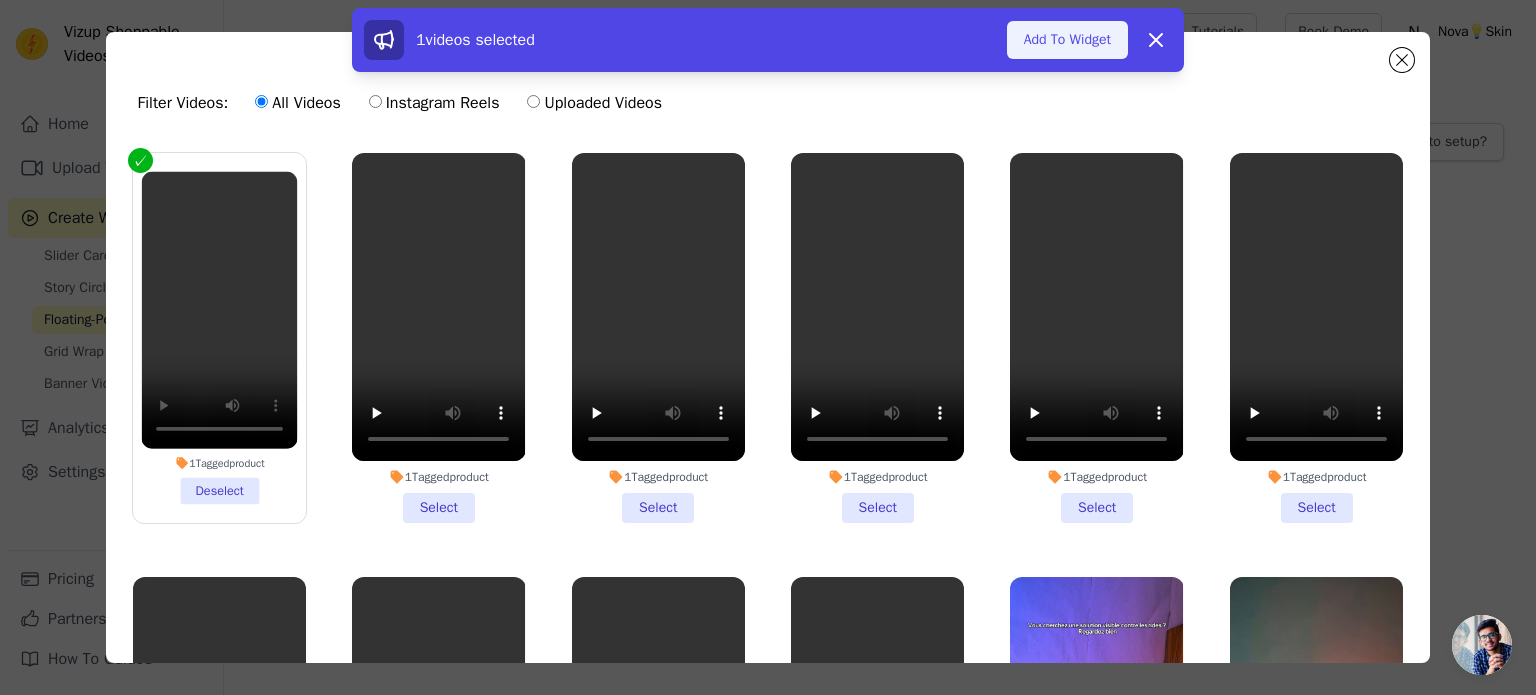 click on "Add To Widget" at bounding box center (1067, 40) 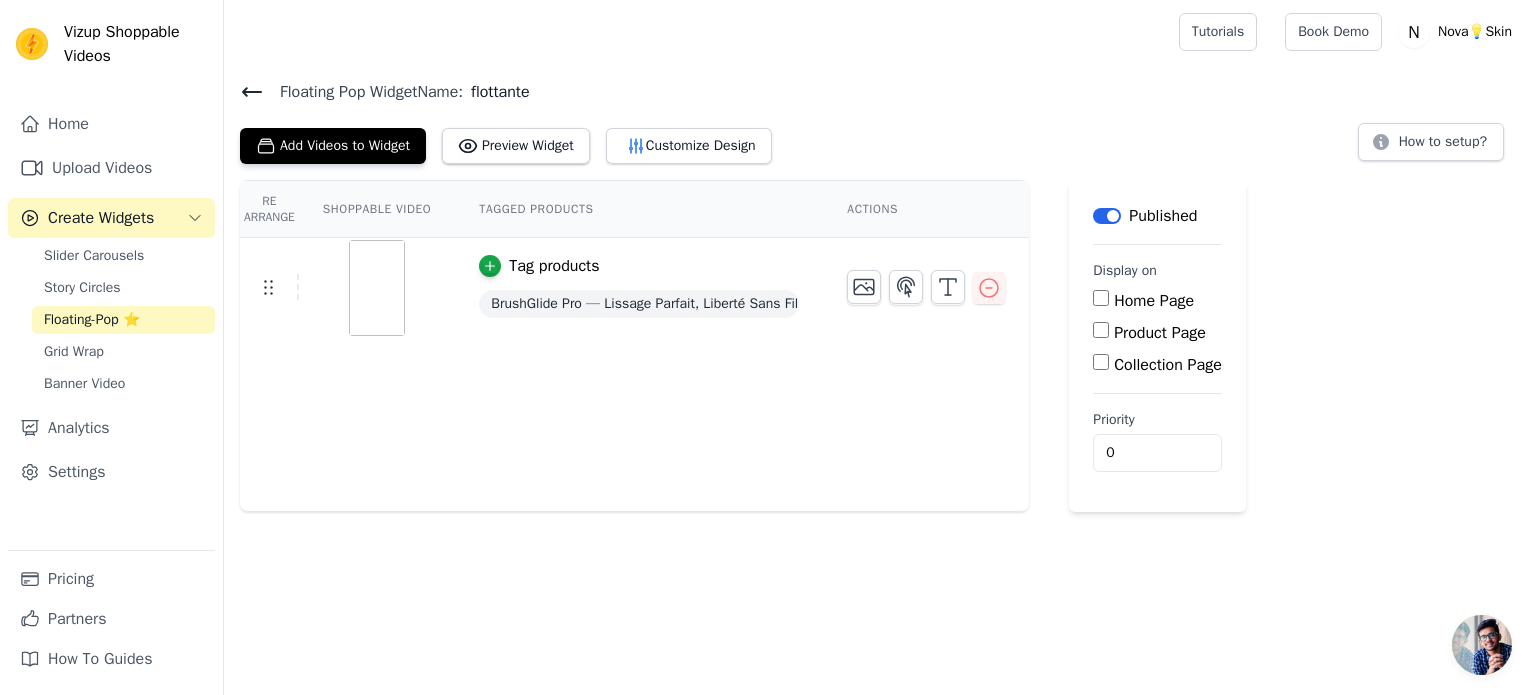 click on "Product Page" at bounding box center (1157, 333) 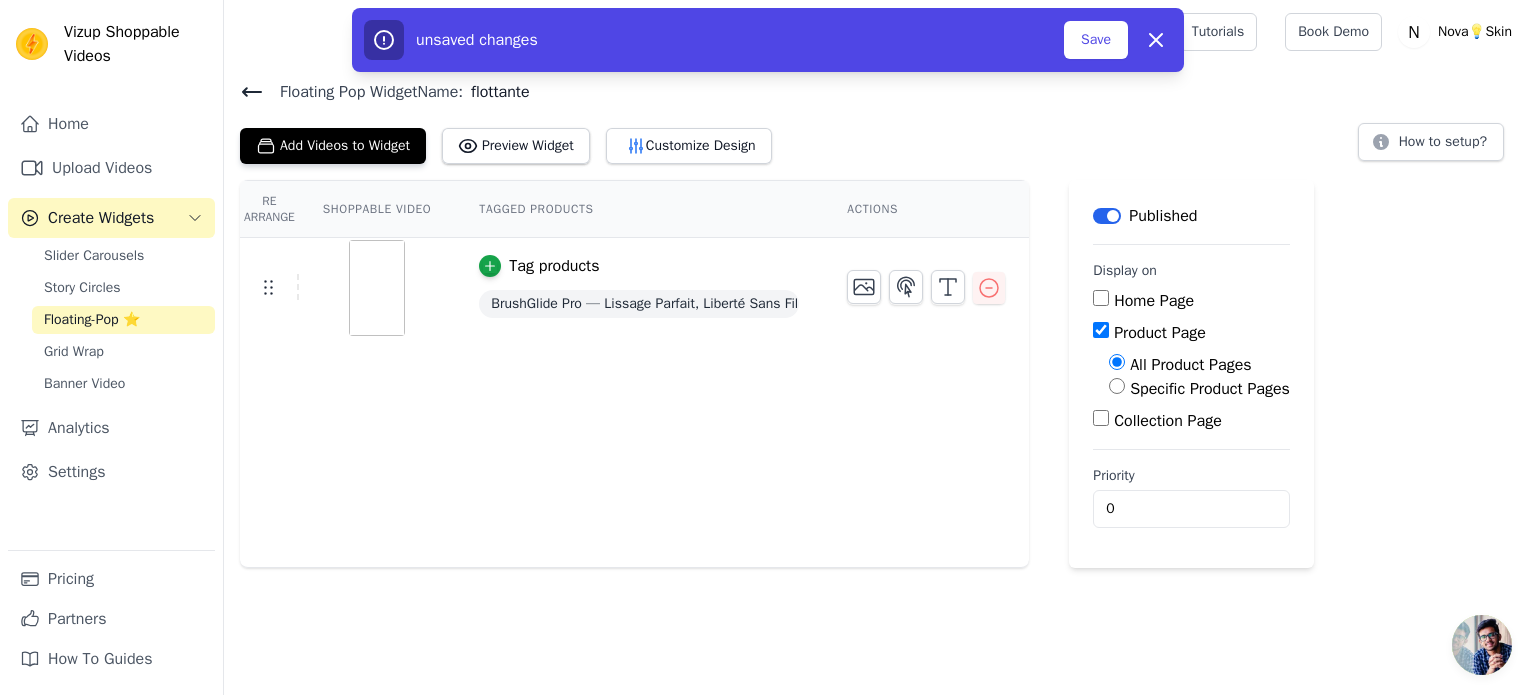 click on "Specific Product Pages" at bounding box center [1210, 389] 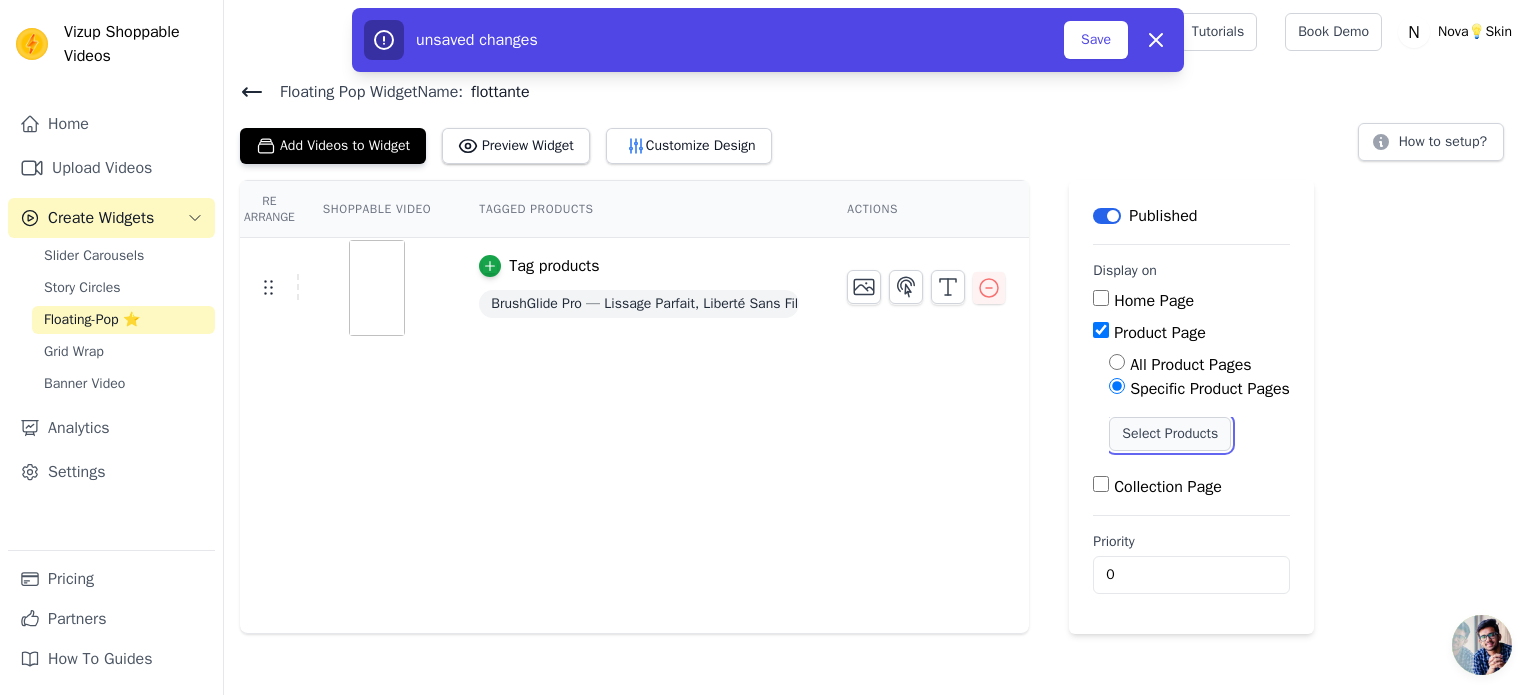 click on "Select Products" at bounding box center (1170, 434) 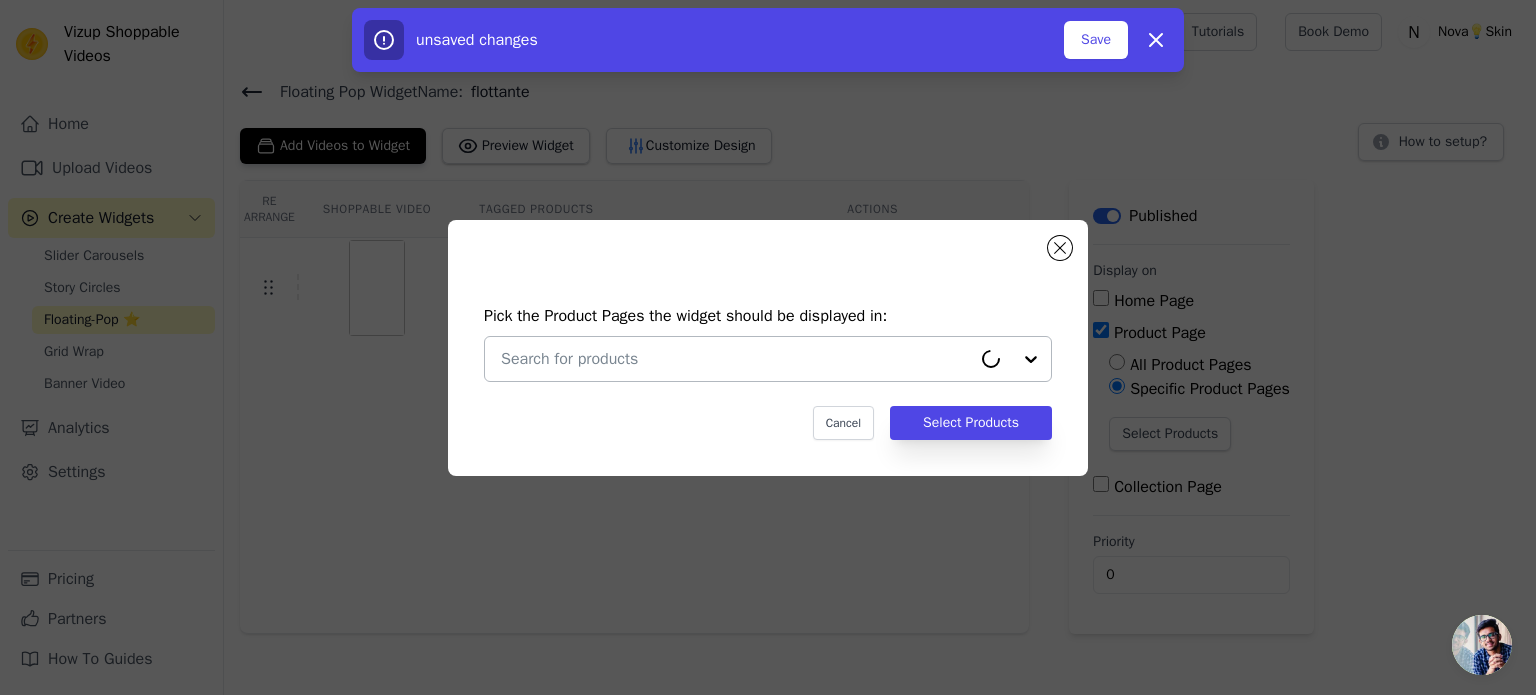 click at bounding box center (736, 359) 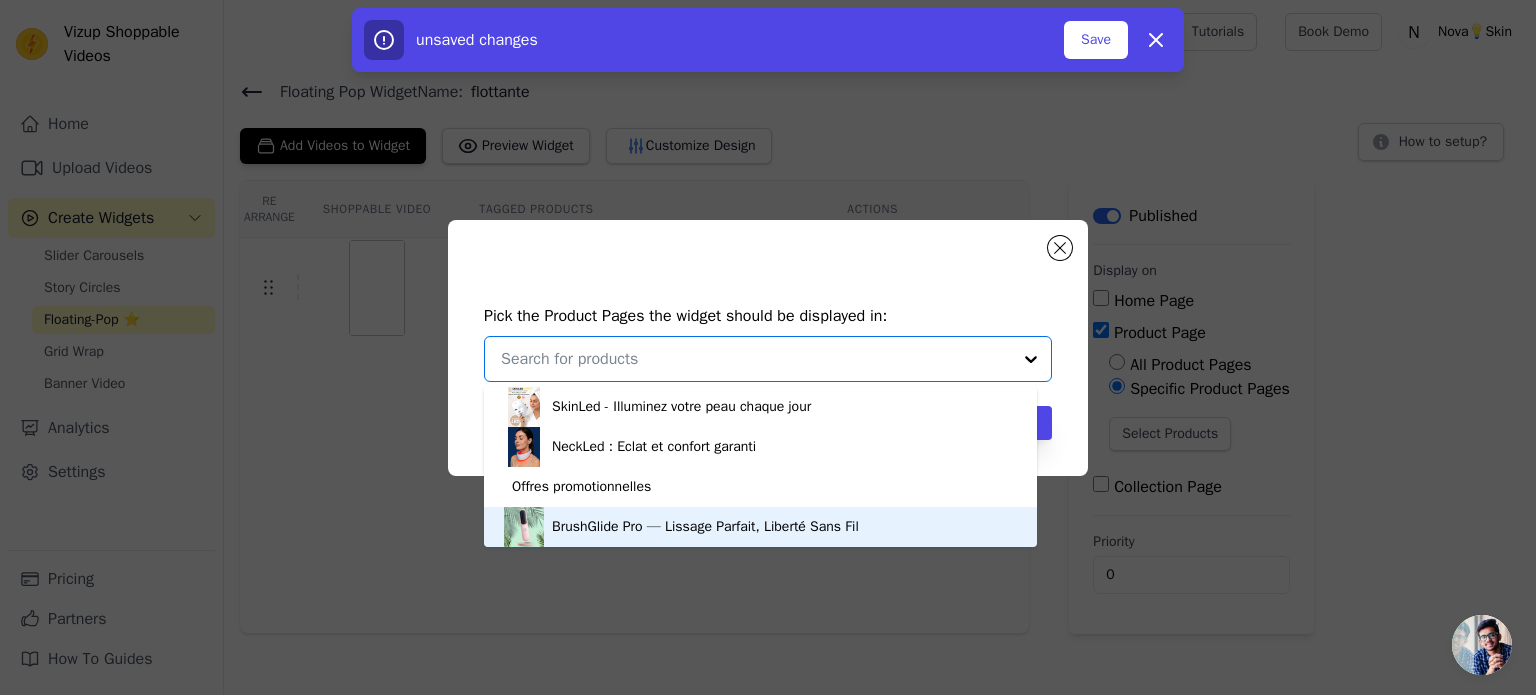 click on "BrushGlide Pro — Lissage Parfait, Liberté Sans Fil" at bounding box center (705, 527) 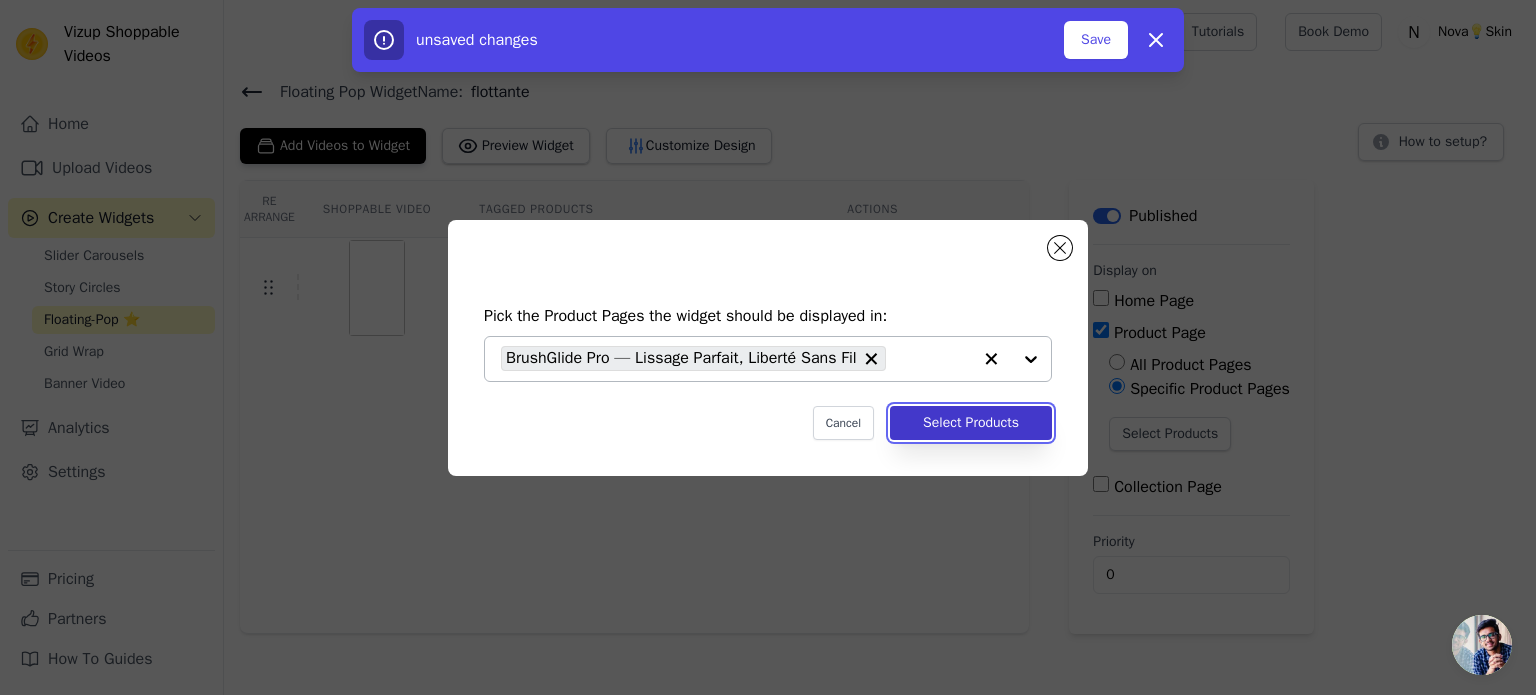 click on "Select Products" at bounding box center (971, 423) 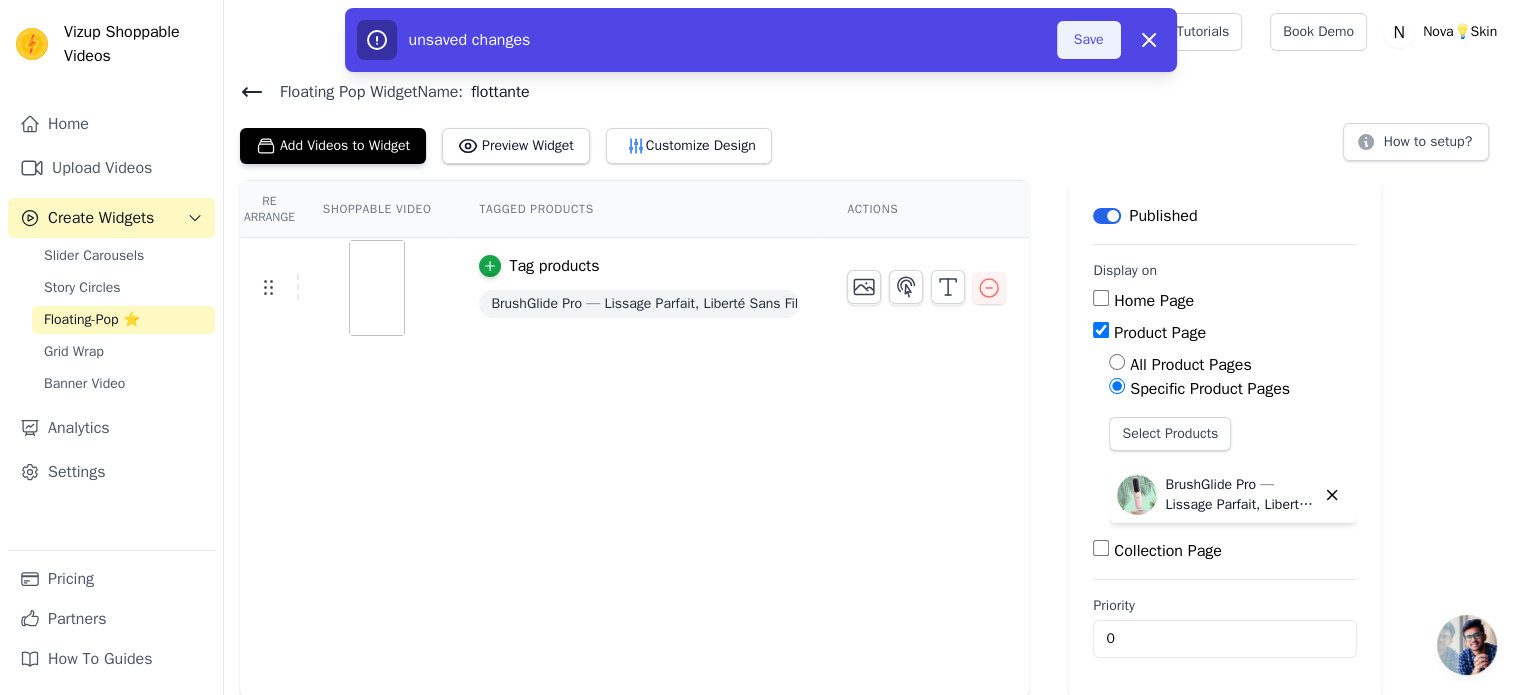 click on "Save" at bounding box center (1089, 40) 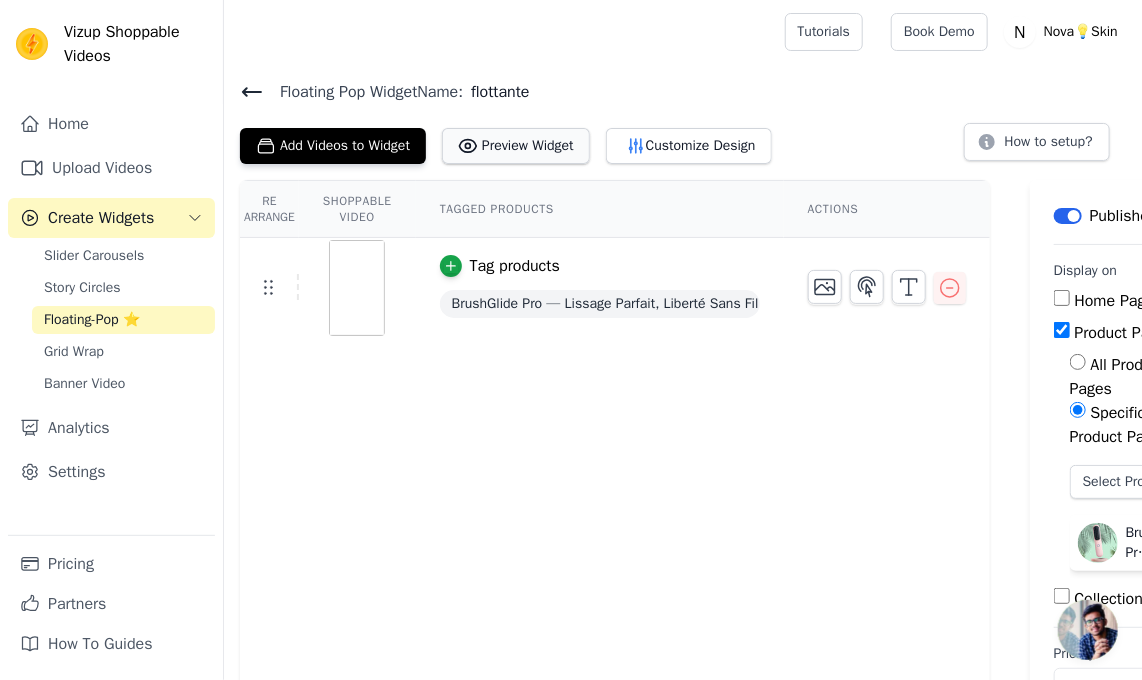 click on "Preview Widget" at bounding box center (516, 146) 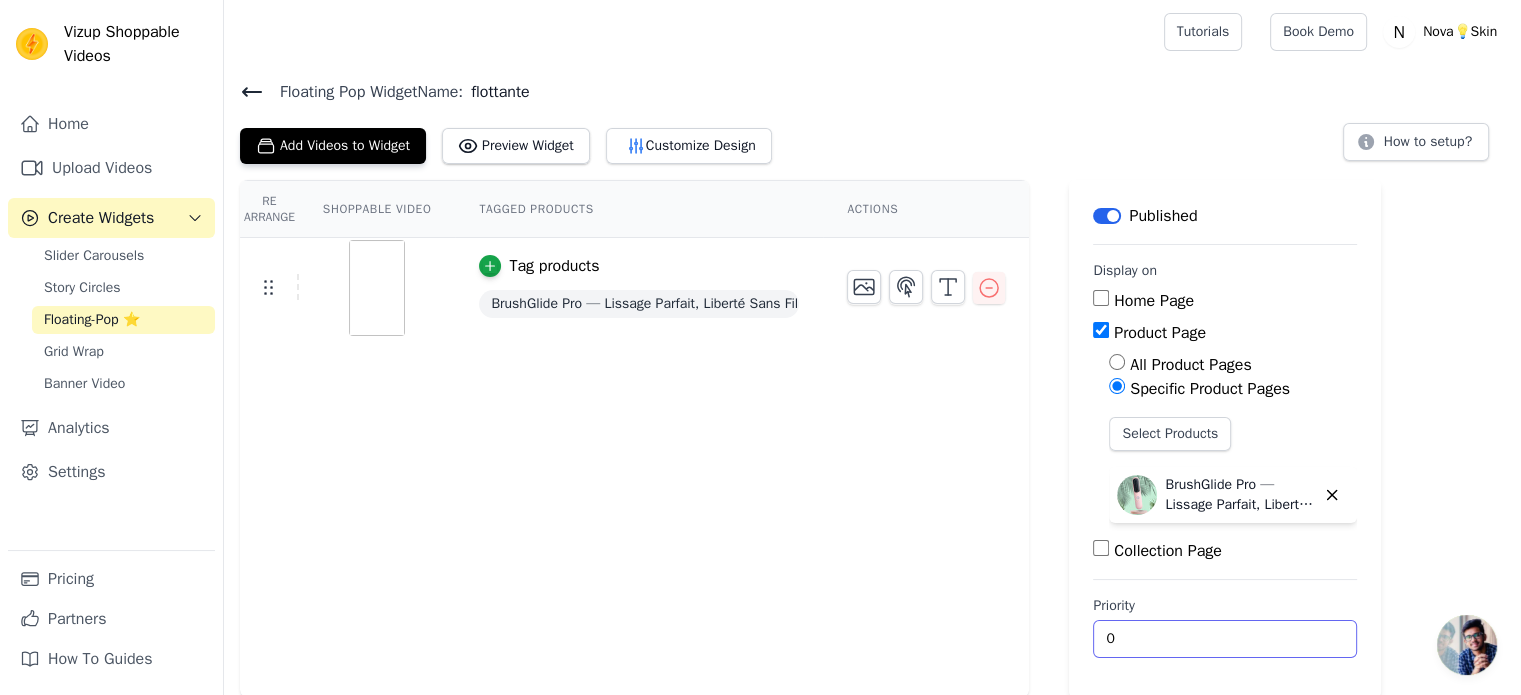 drag, startPoint x: 1153, startPoint y: 645, endPoint x: 1026, endPoint y: 657, distance: 127.56567 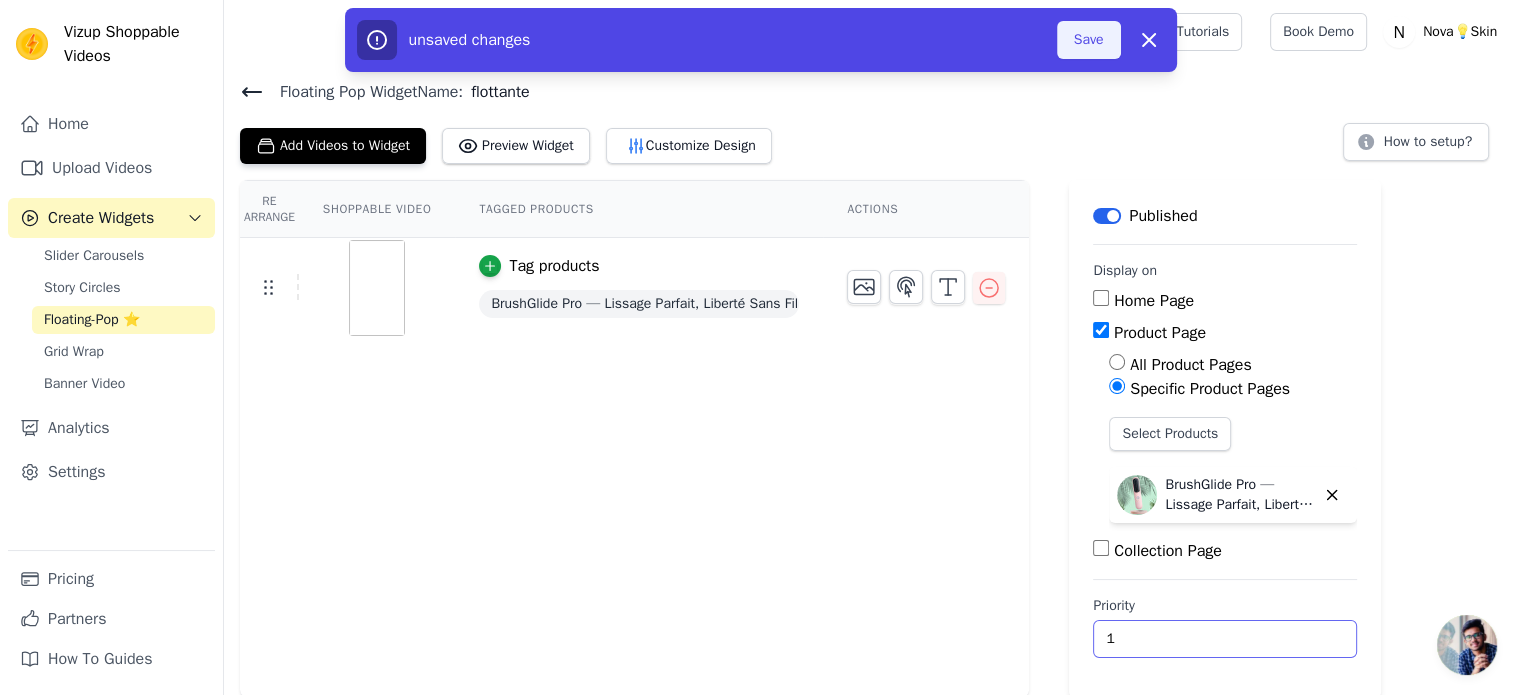 type on "1" 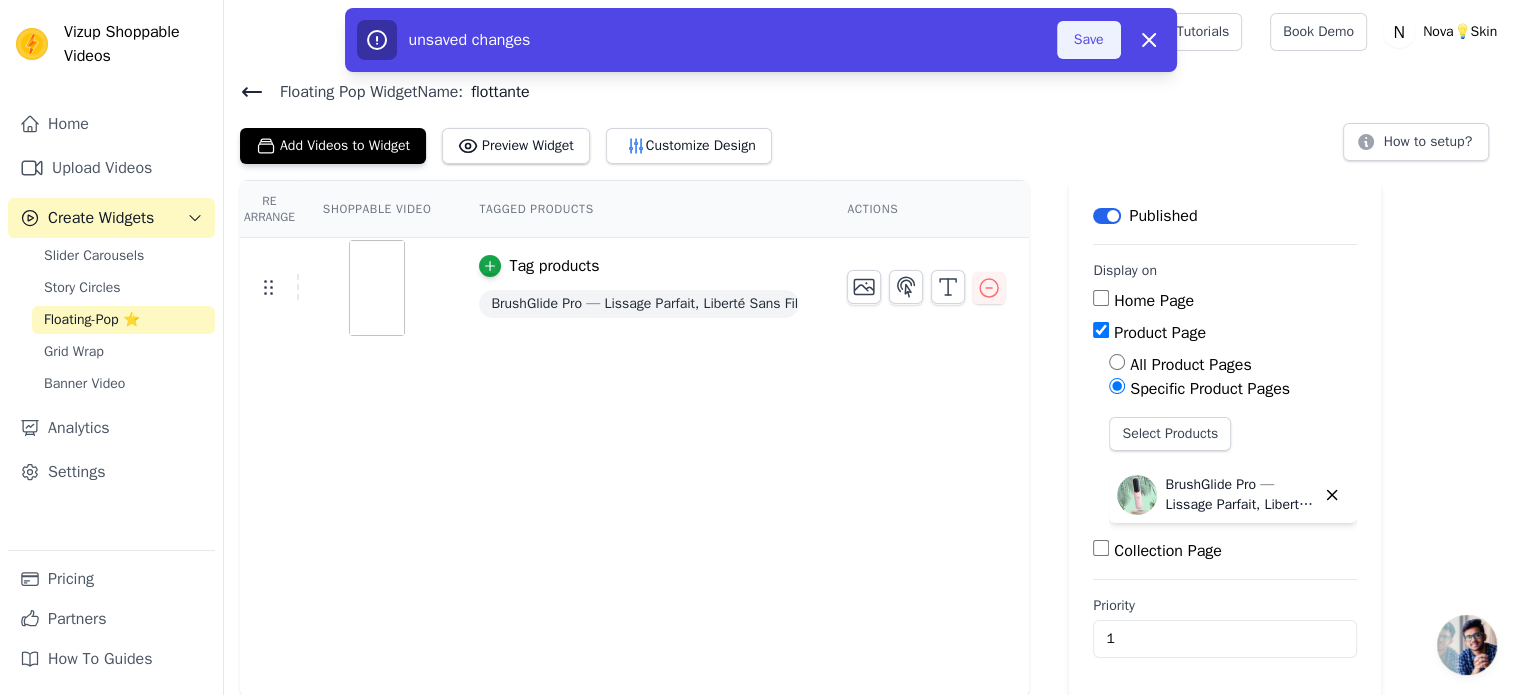 click on "Save" at bounding box center (1089, 40) 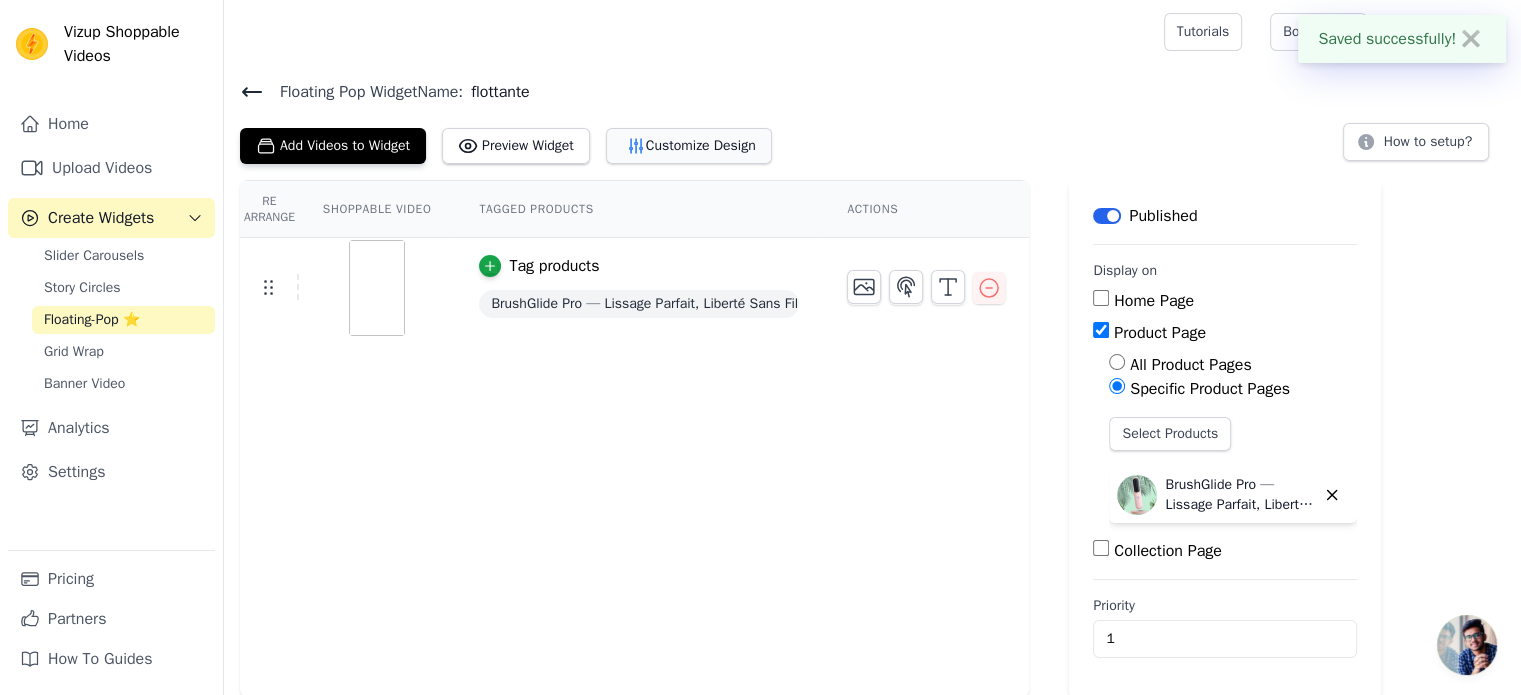 click on "Customize Design" at bounding box center [689, 146] 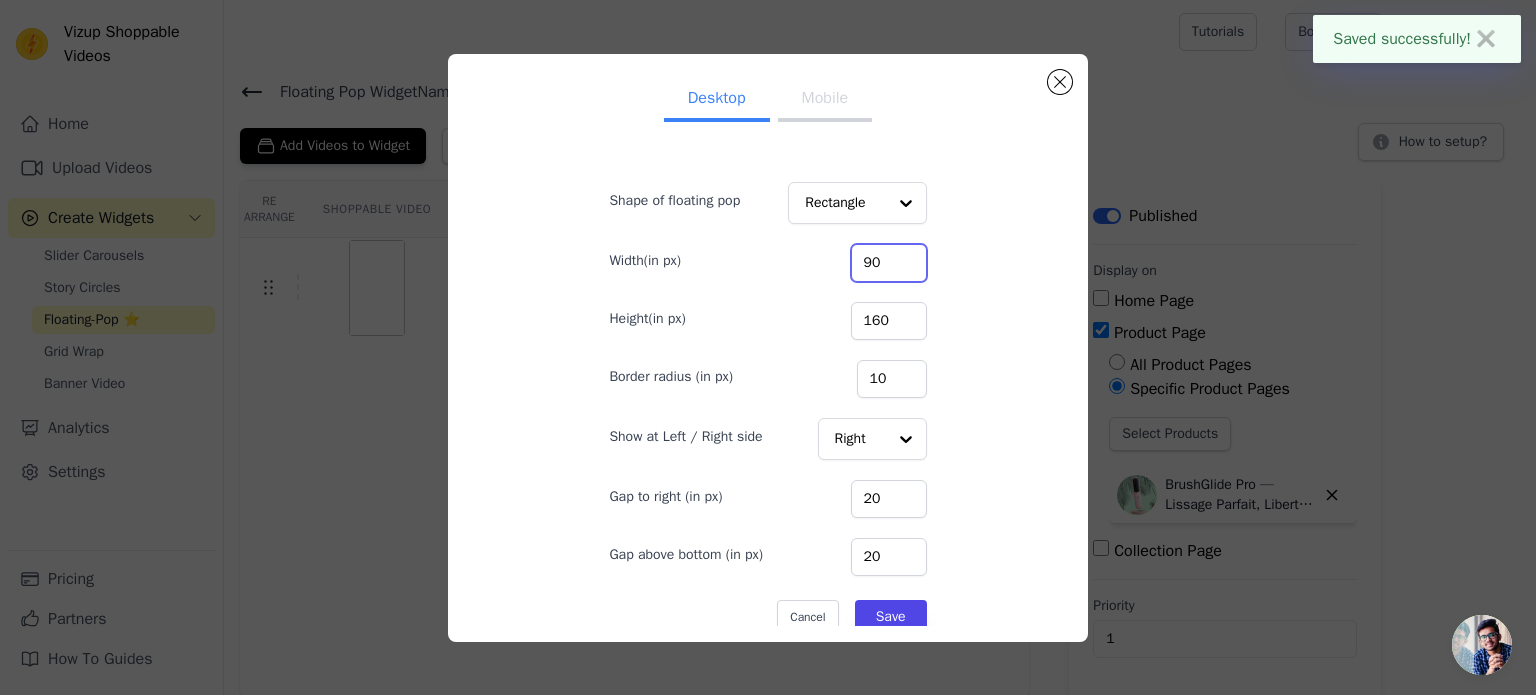 click on "90" at bounding box center [889, 263] 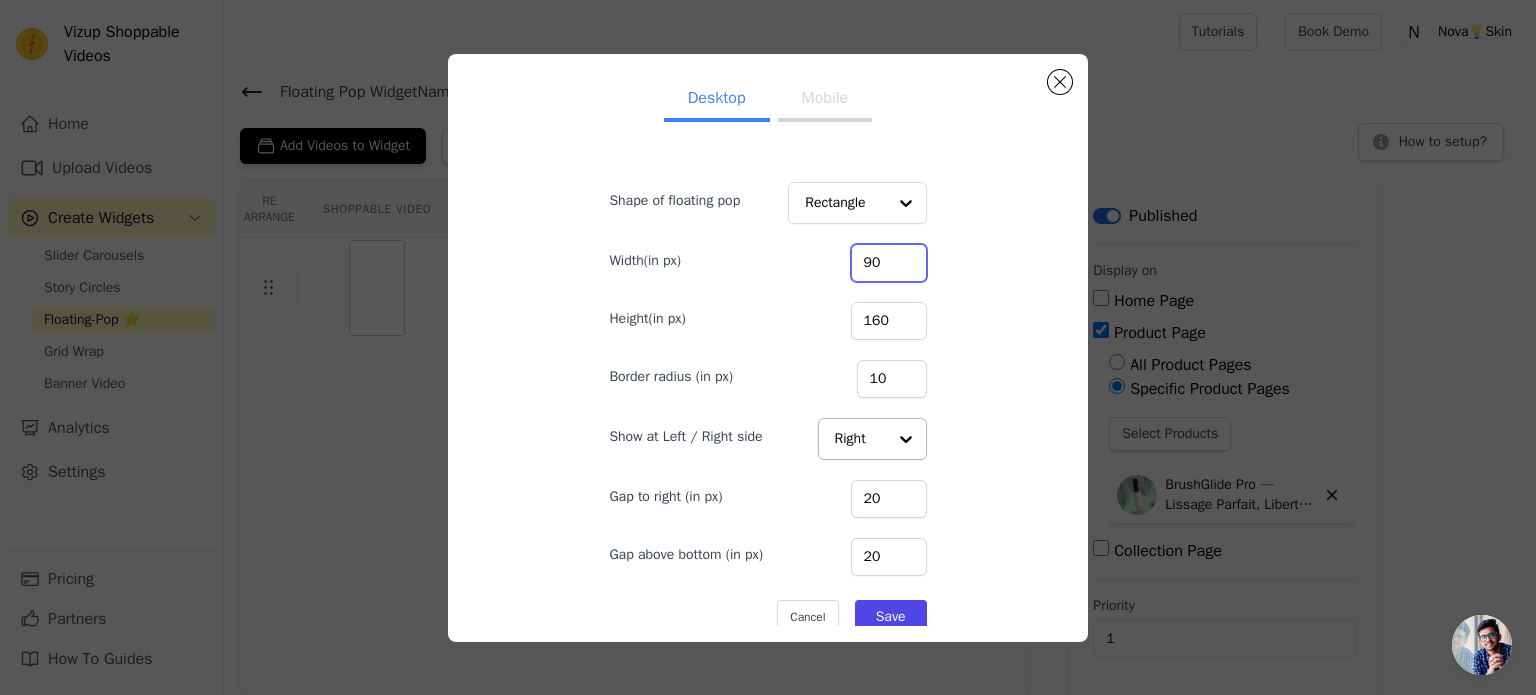scroll, scrollTop: 21, scrollLeft: 0, axis: vertical 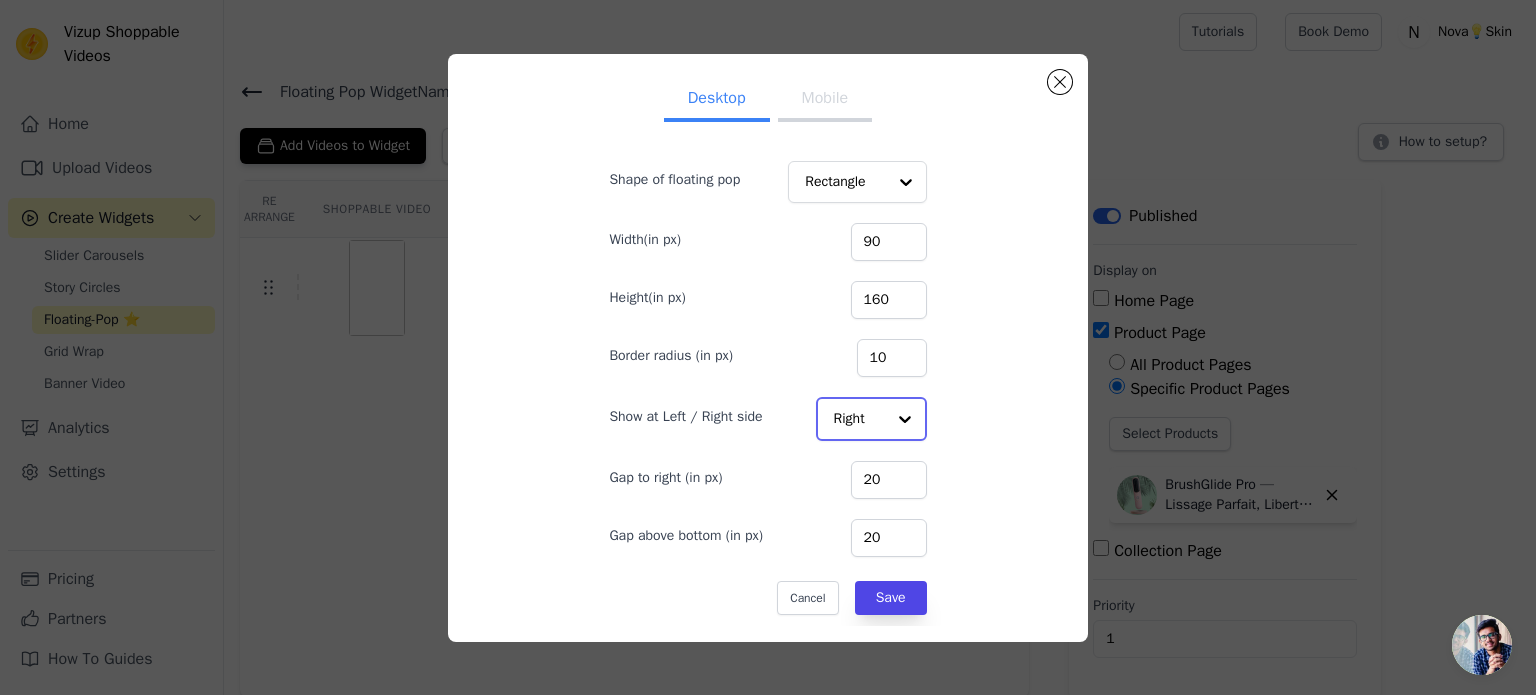 click at bounding box center (905, 419) 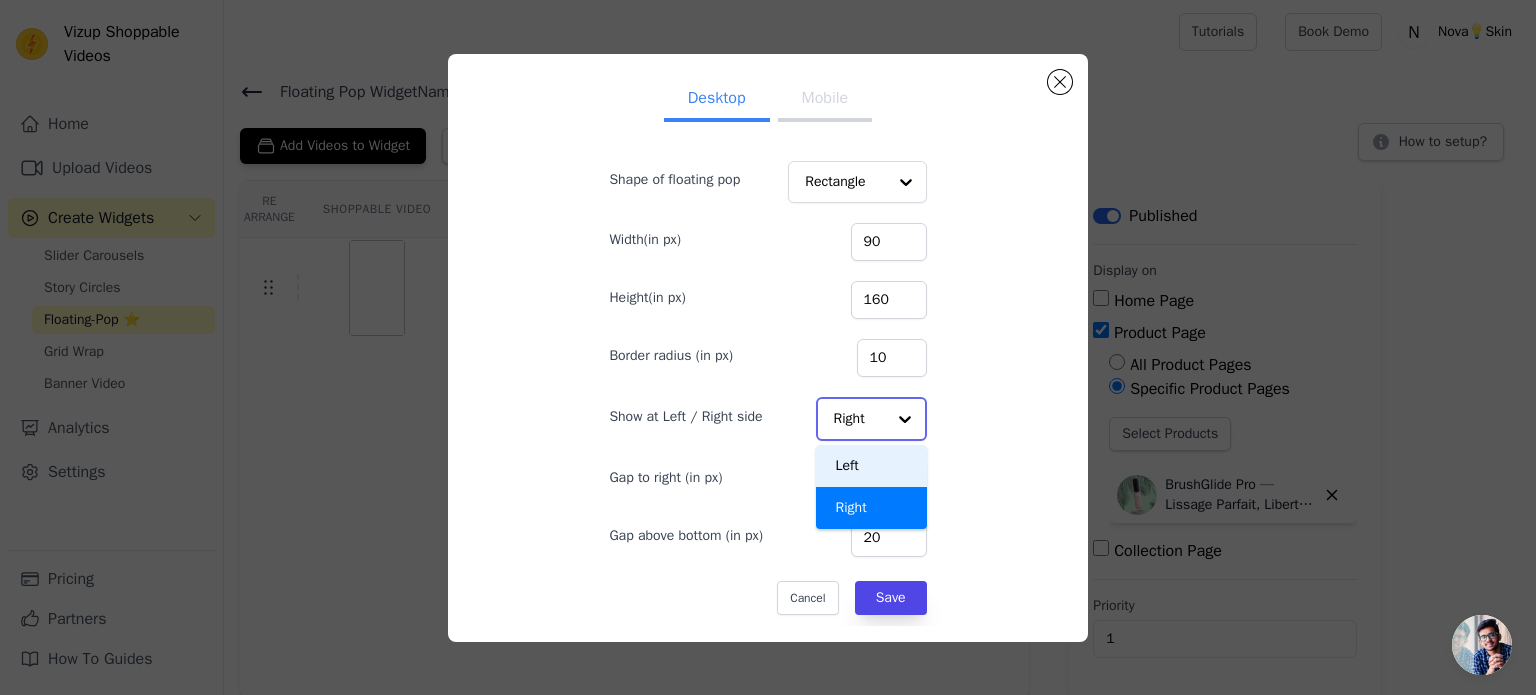 click on "Left" at bounding box center [872, 466] 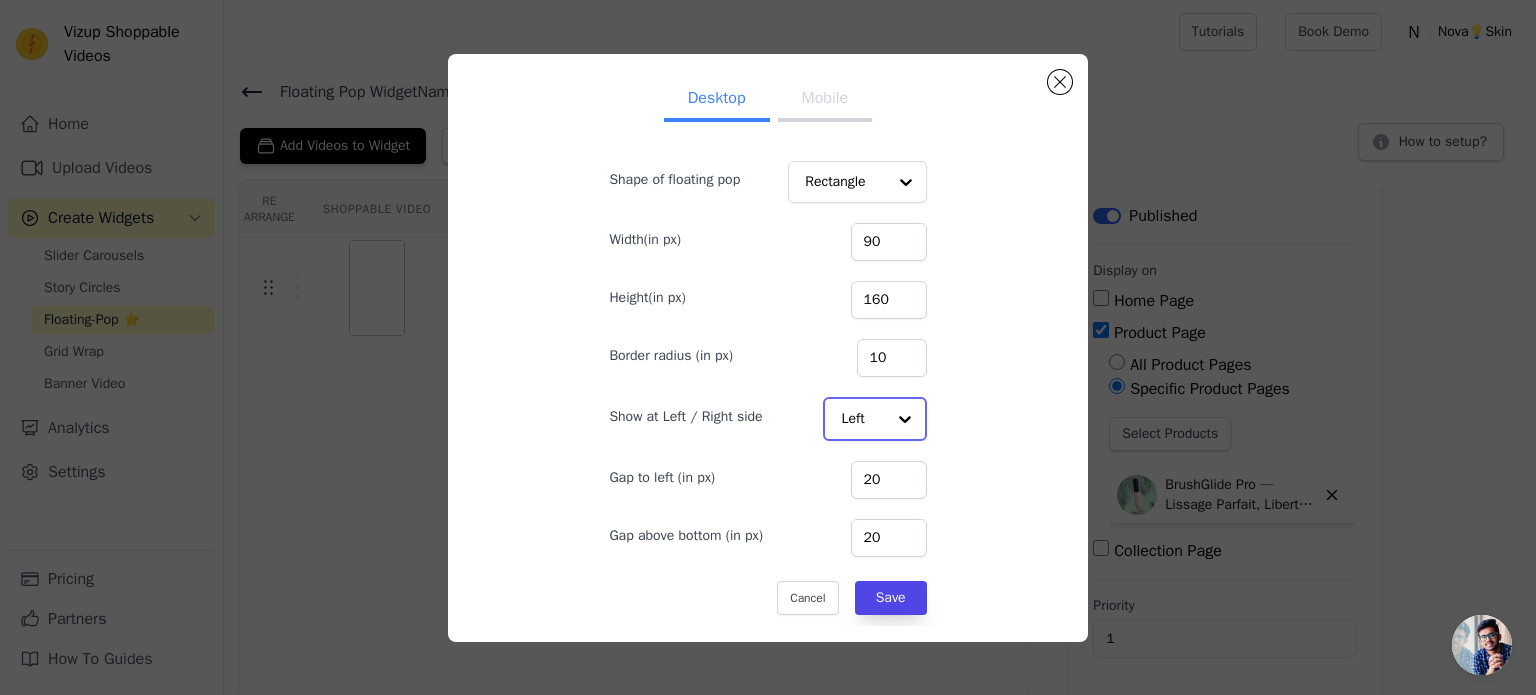 scroll, scrollTop: 22, scrollLeft: 0, axis: vertical 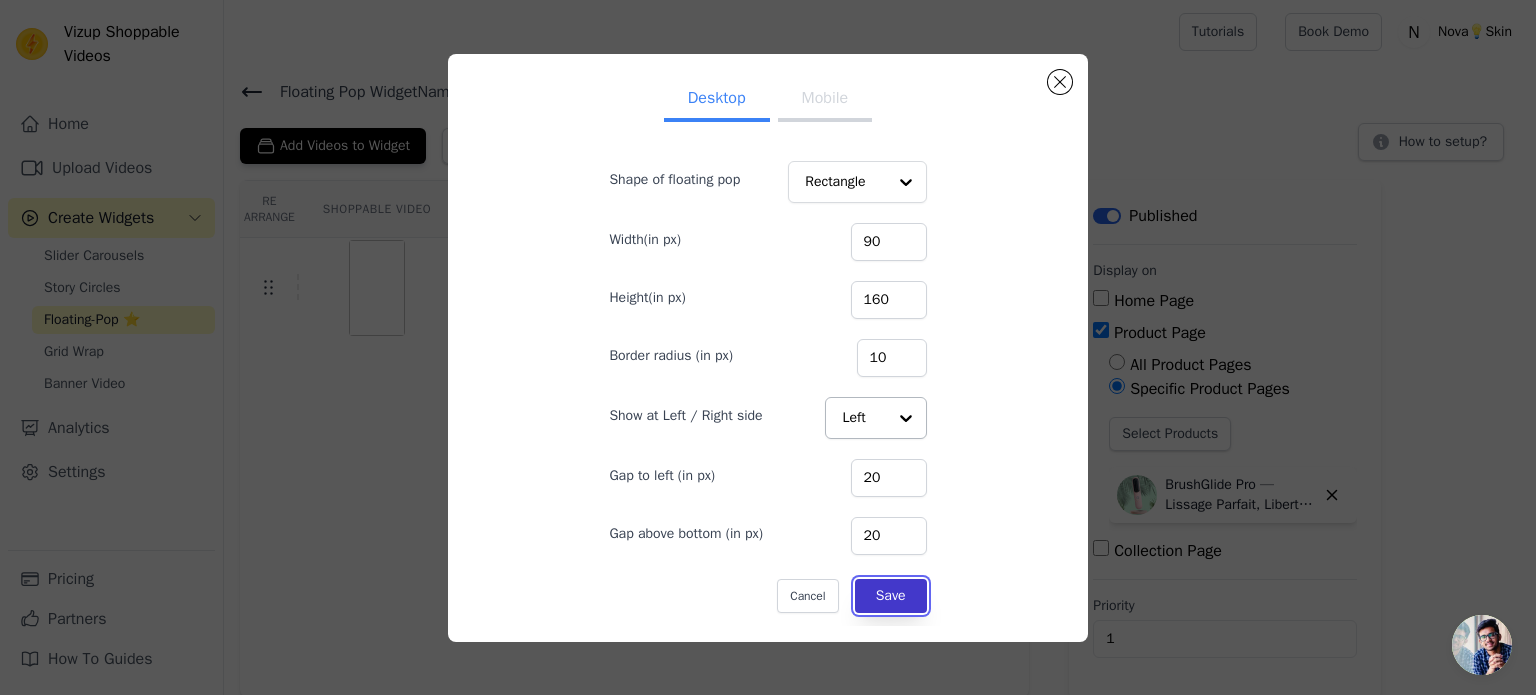 click on "Save" at bounding box center (891, 596) 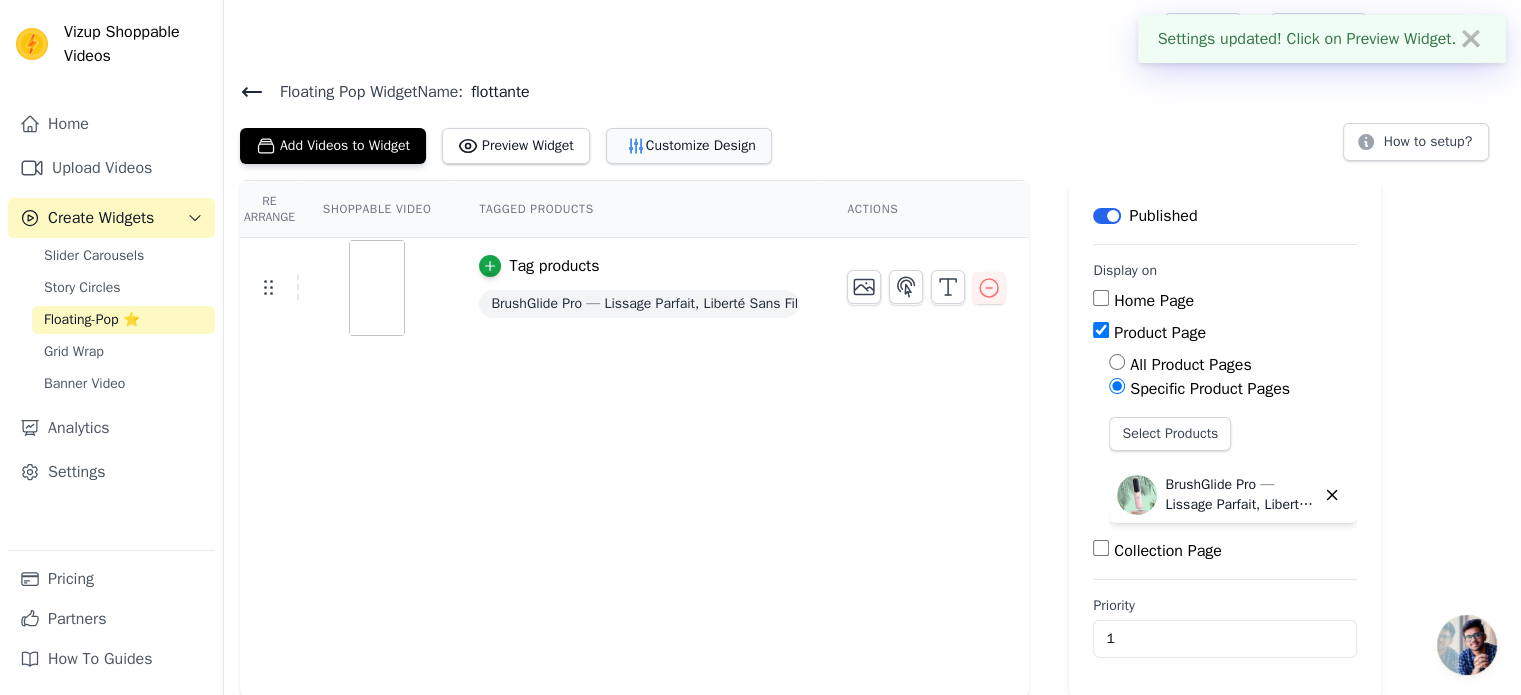 click on "Customize Design" at bounding box center [689, 146] 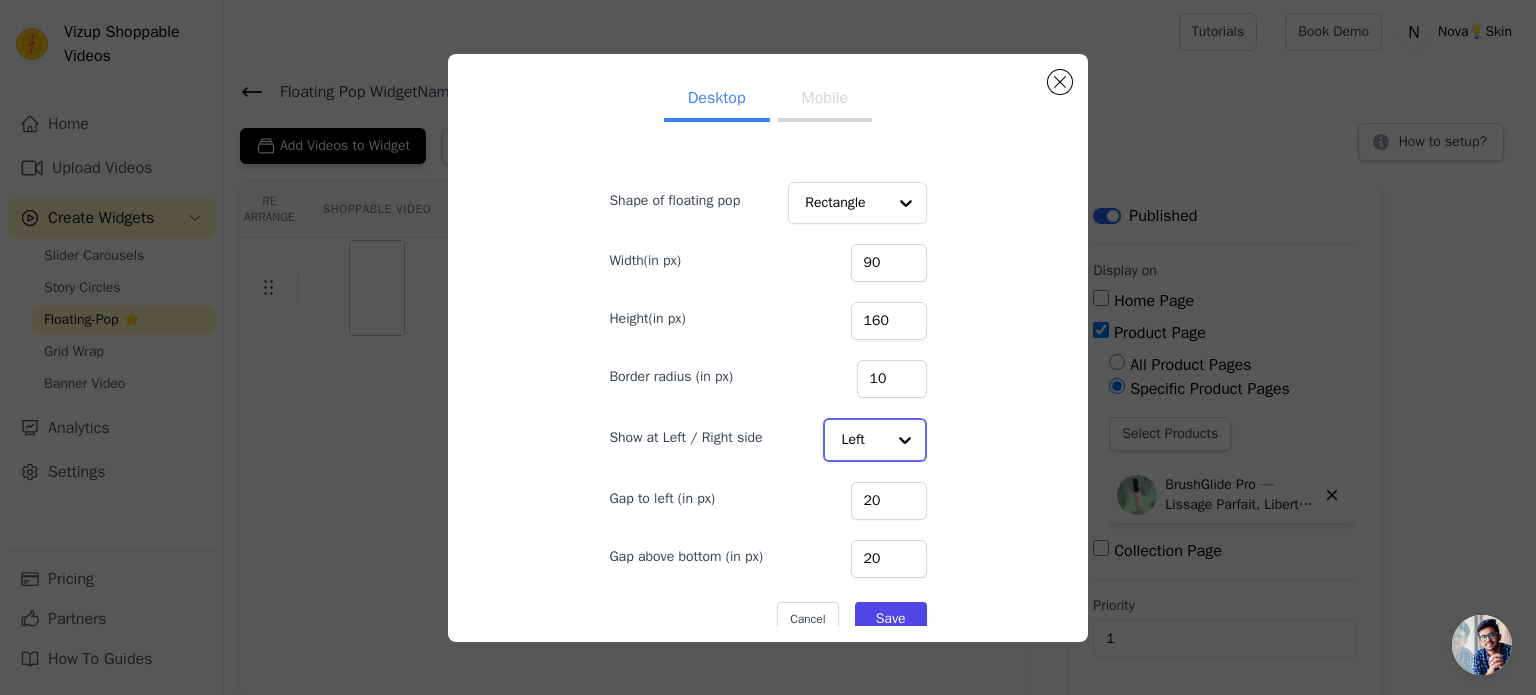 click on "Show at Left / Right side" 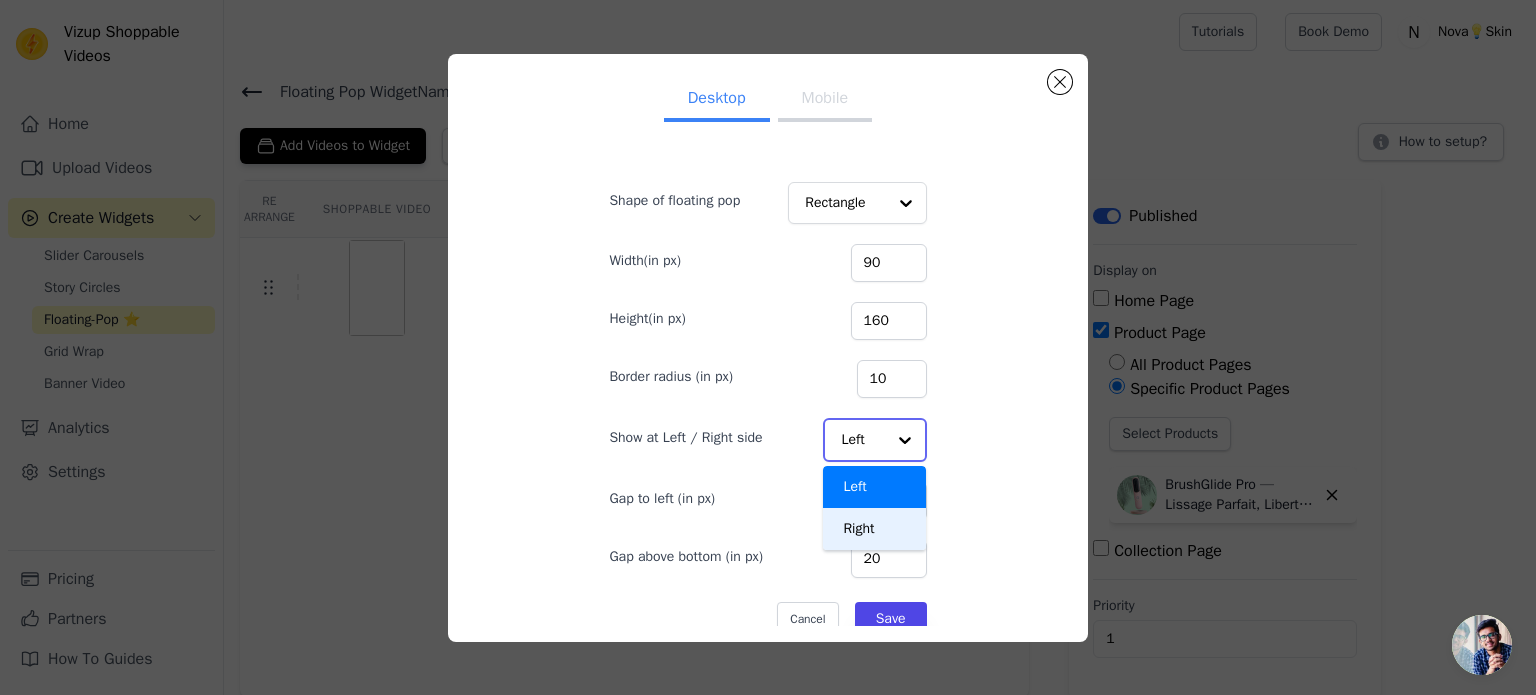 click on "Right" at bounding box center [874, 529] 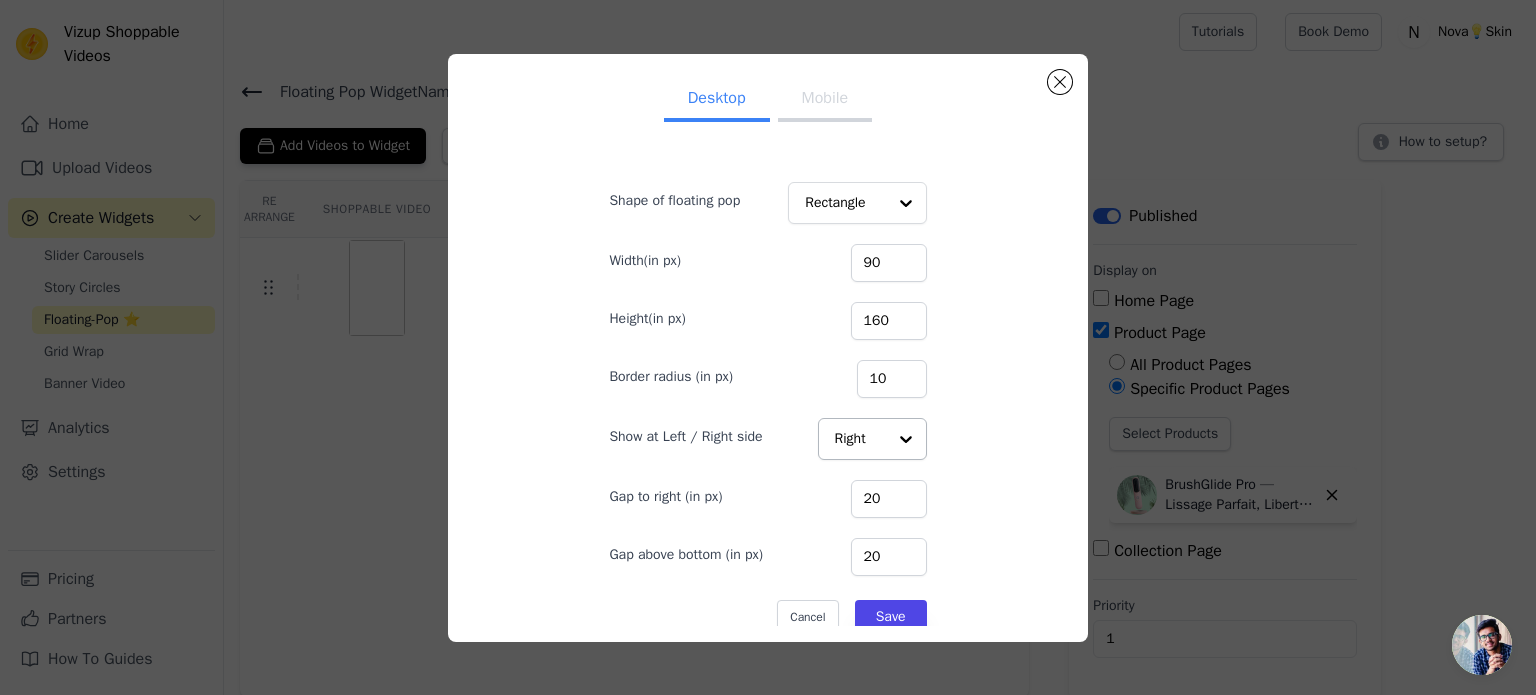 click on "Mobile" at bounding box center (825, 100) 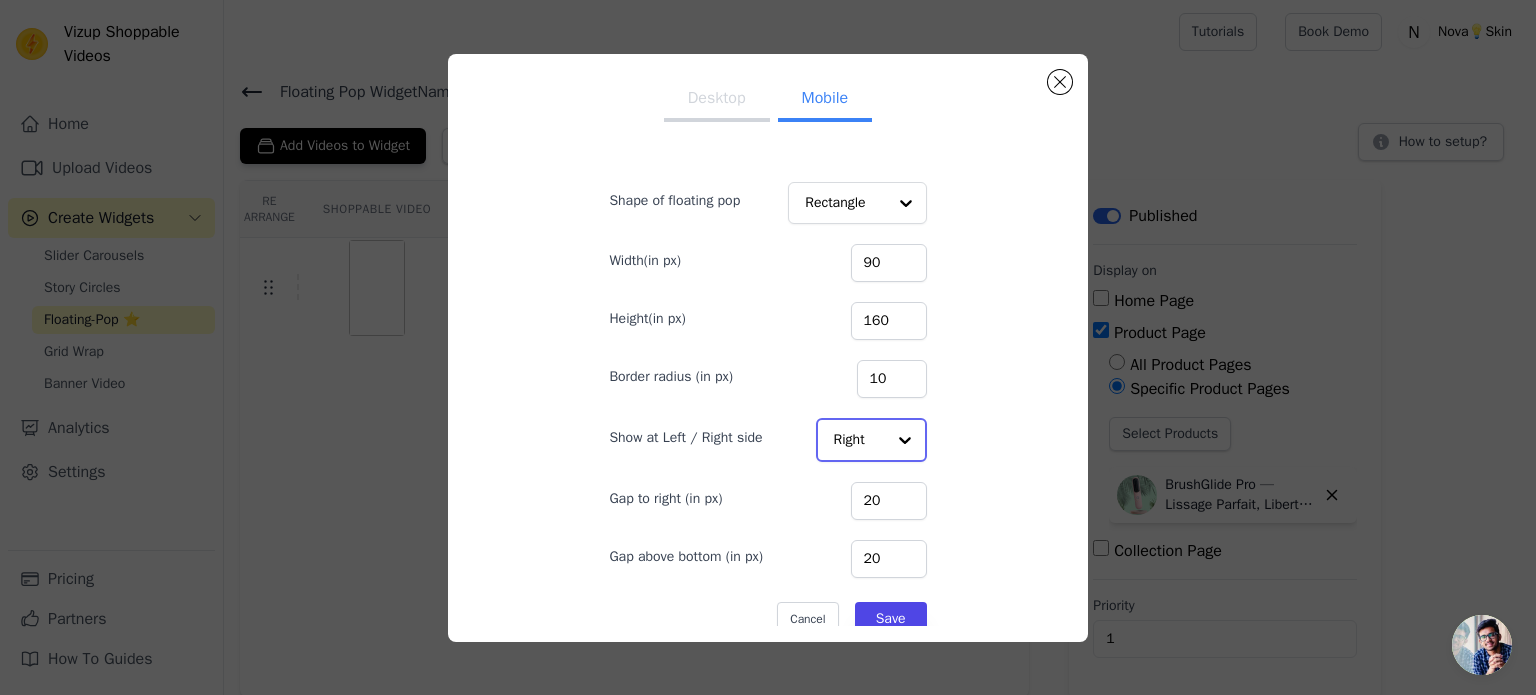 click at bounding box center (905, 440) 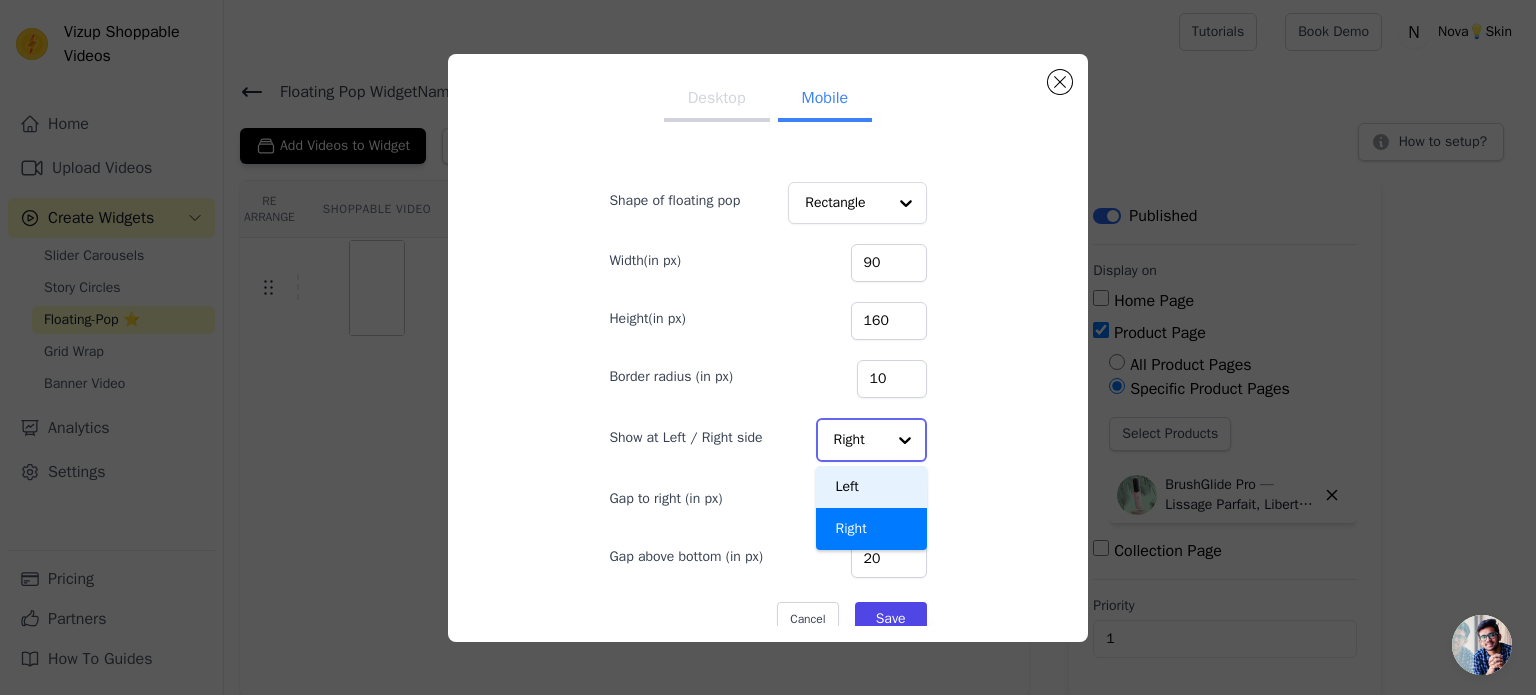 click on "Left" at bounding box center (872, 487) 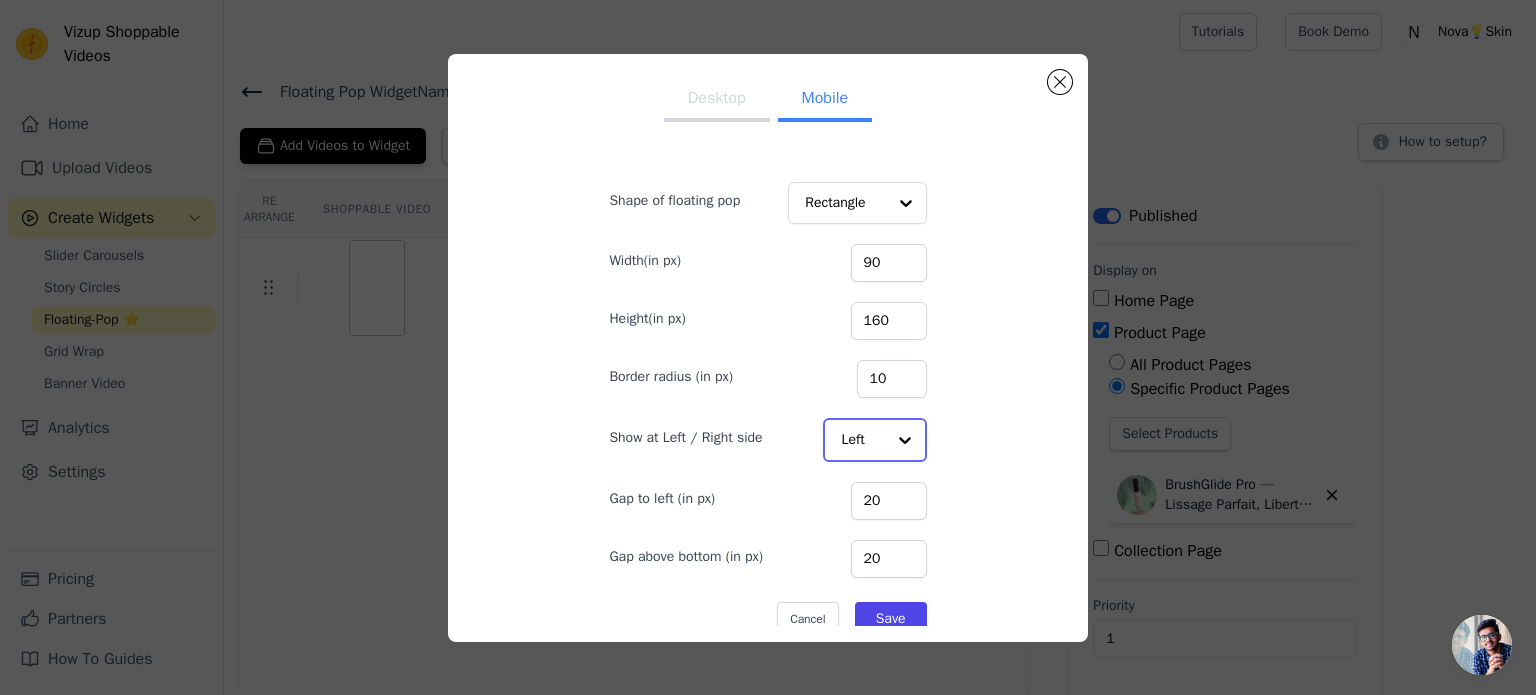 scroll, scrollTop: 22, scrollLeft: 0, axis: vertical 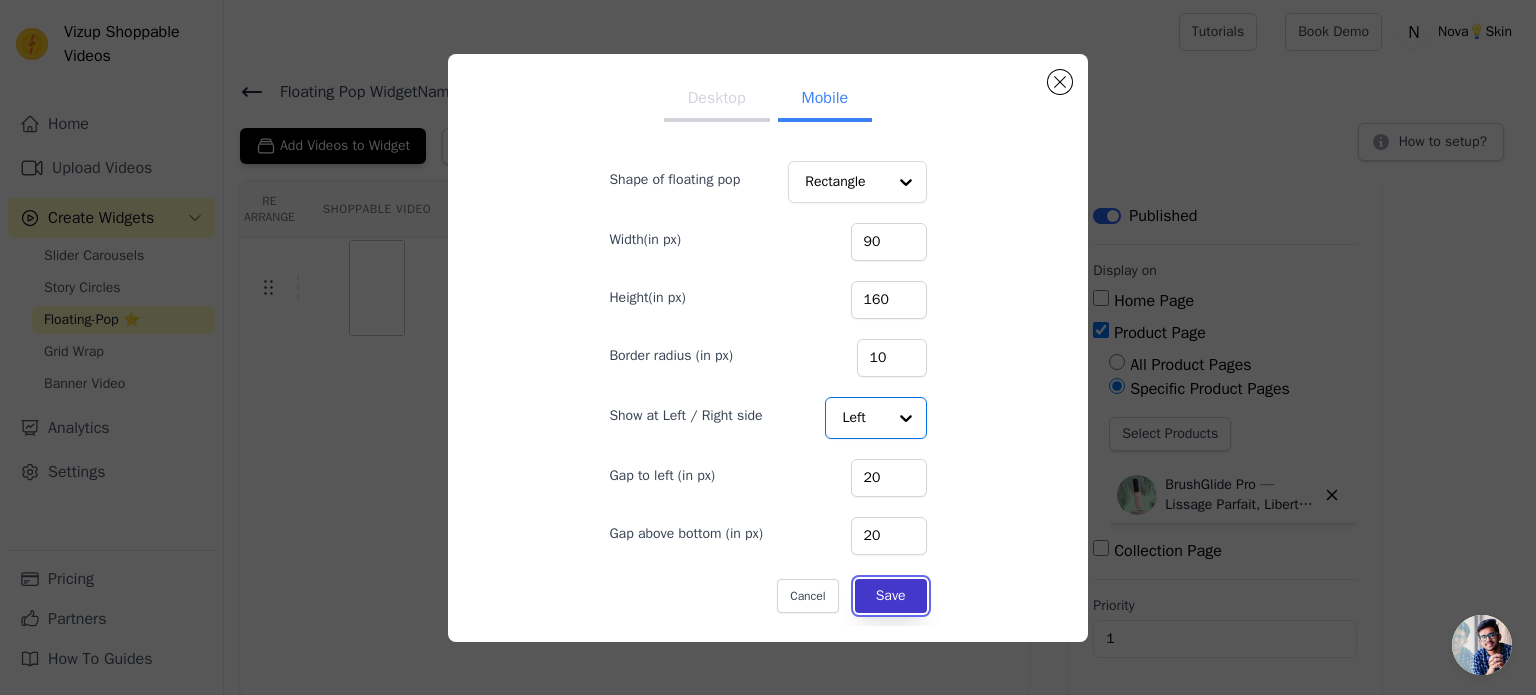click on "Save" at bounding box center [891, 596] 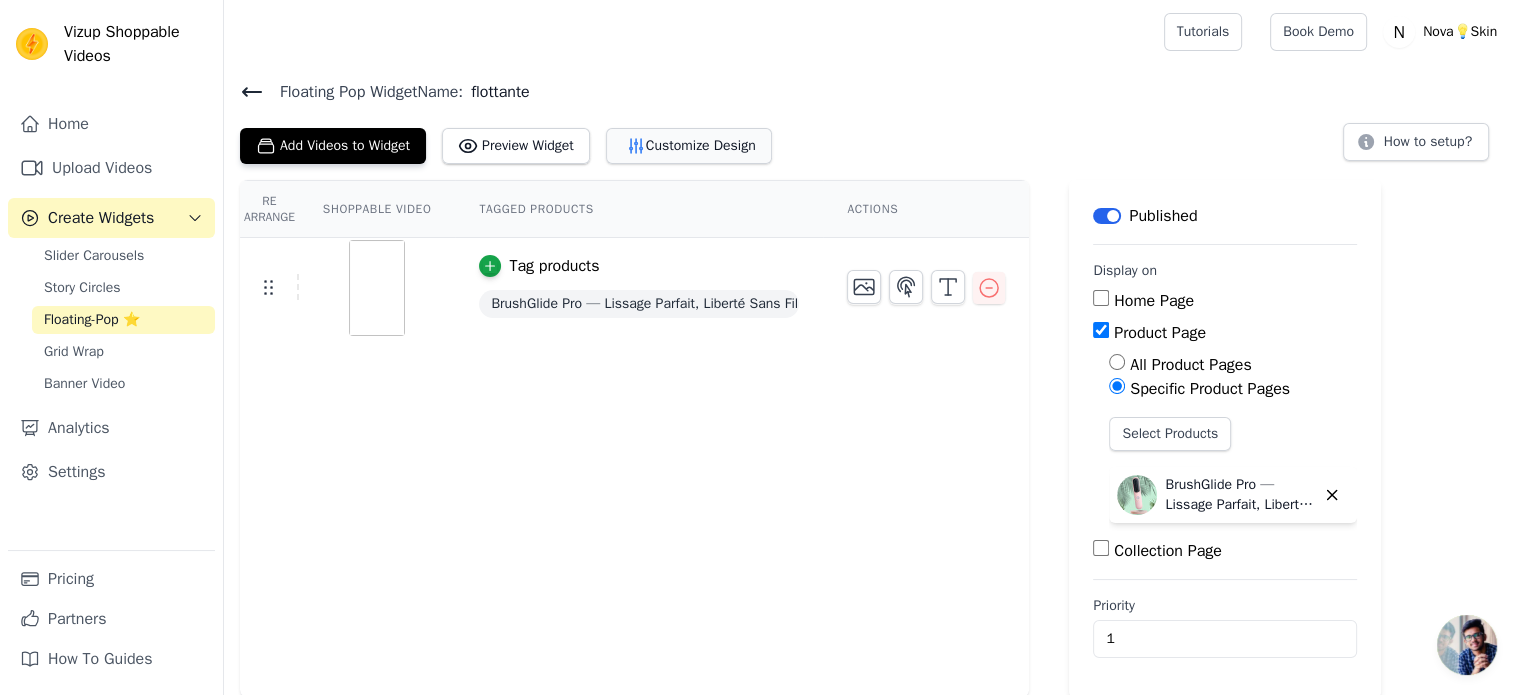 click on "Customize Design" at bounding box center [689, 146] 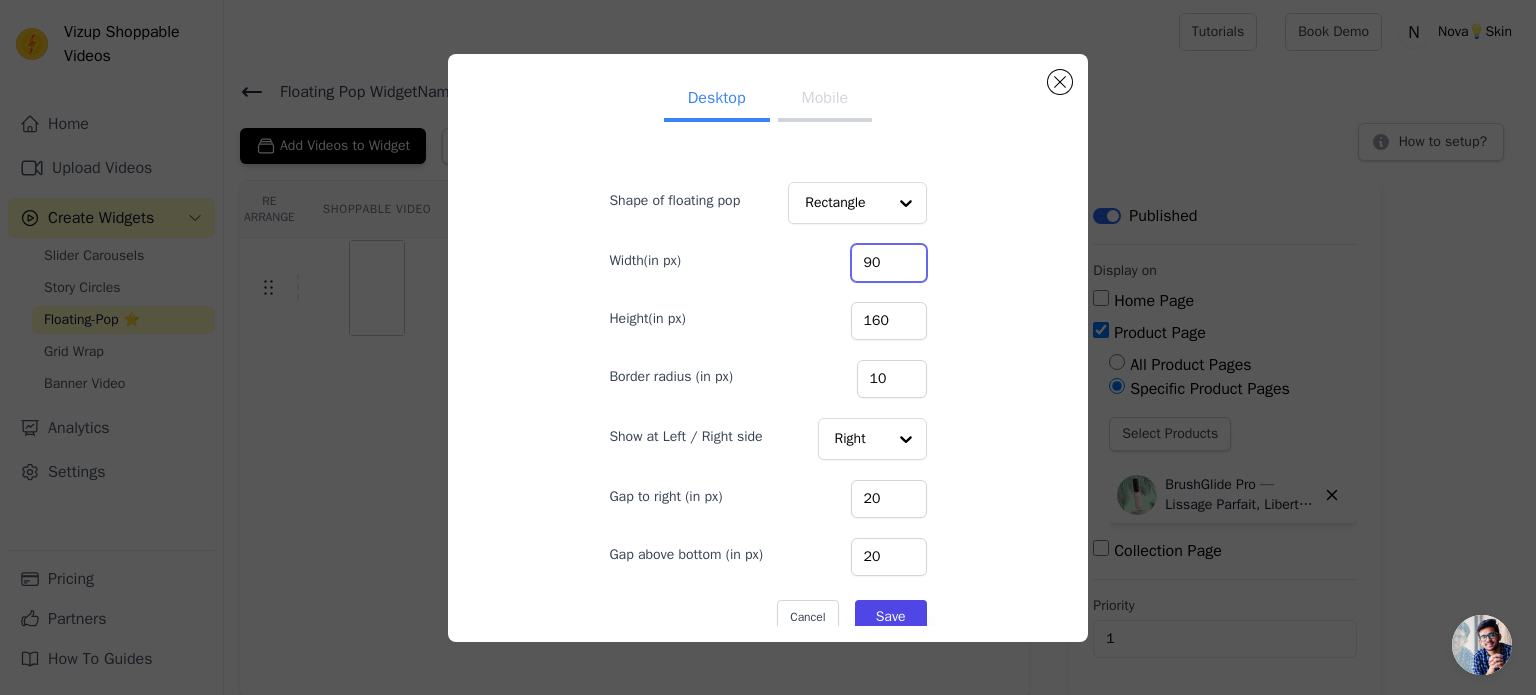 drag, startPoint x: 878, startPoint y: 255, endPoint x: 828, endPoint y: 258, distance: 50.08992 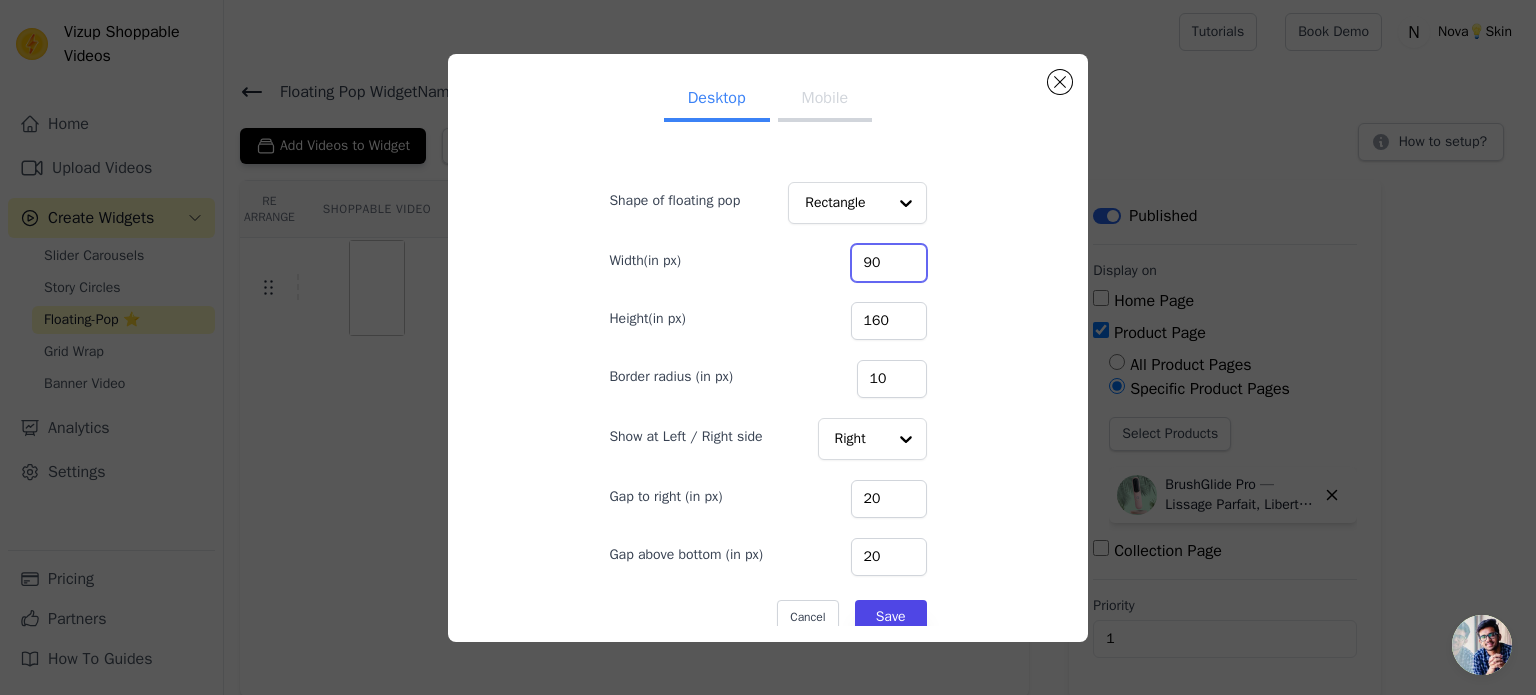 click on "90" at bounding box center [889, 263] 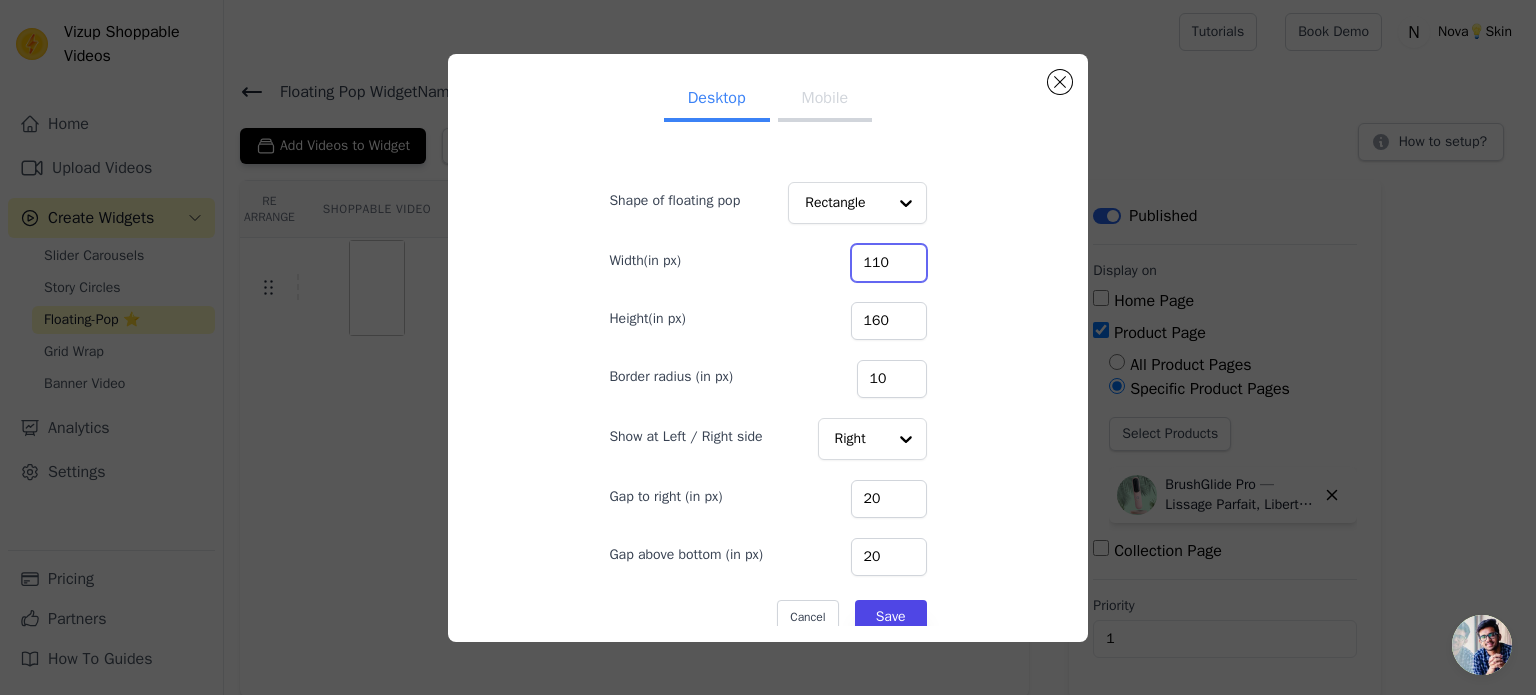 type on "110" 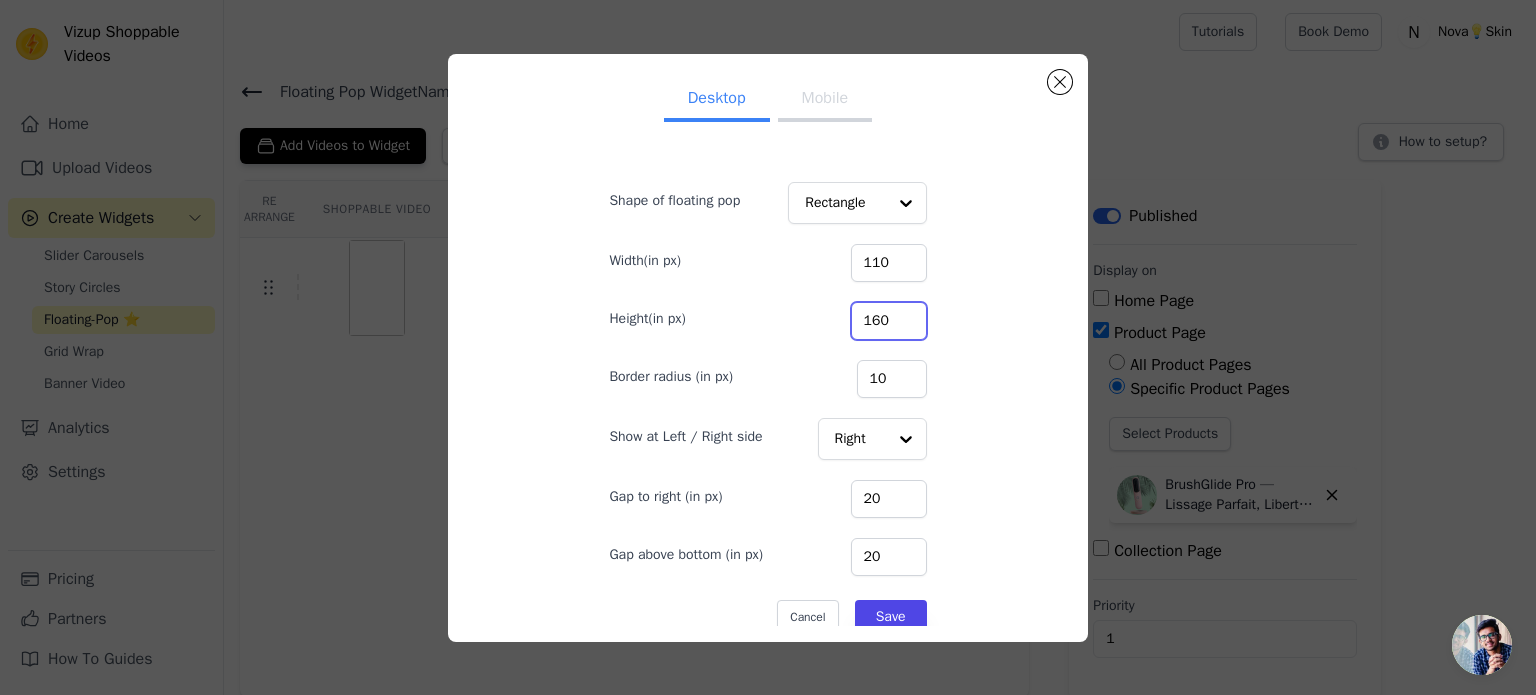 drag, startPoint x: 864, startPoint y: 319, endPoint x: 765, endPoint y: 330, distance: 99.60924 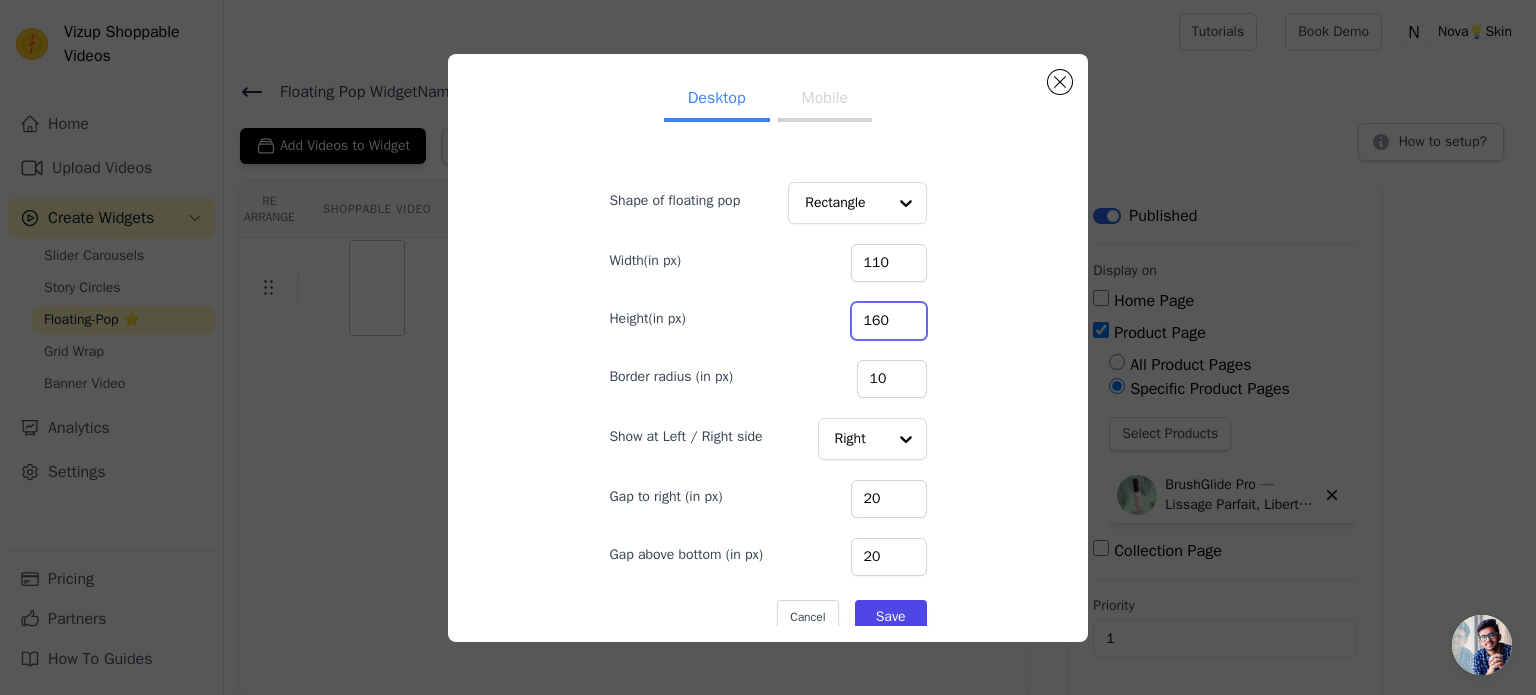 click on "Height(in px)   160" at bounding box center (767, 319) 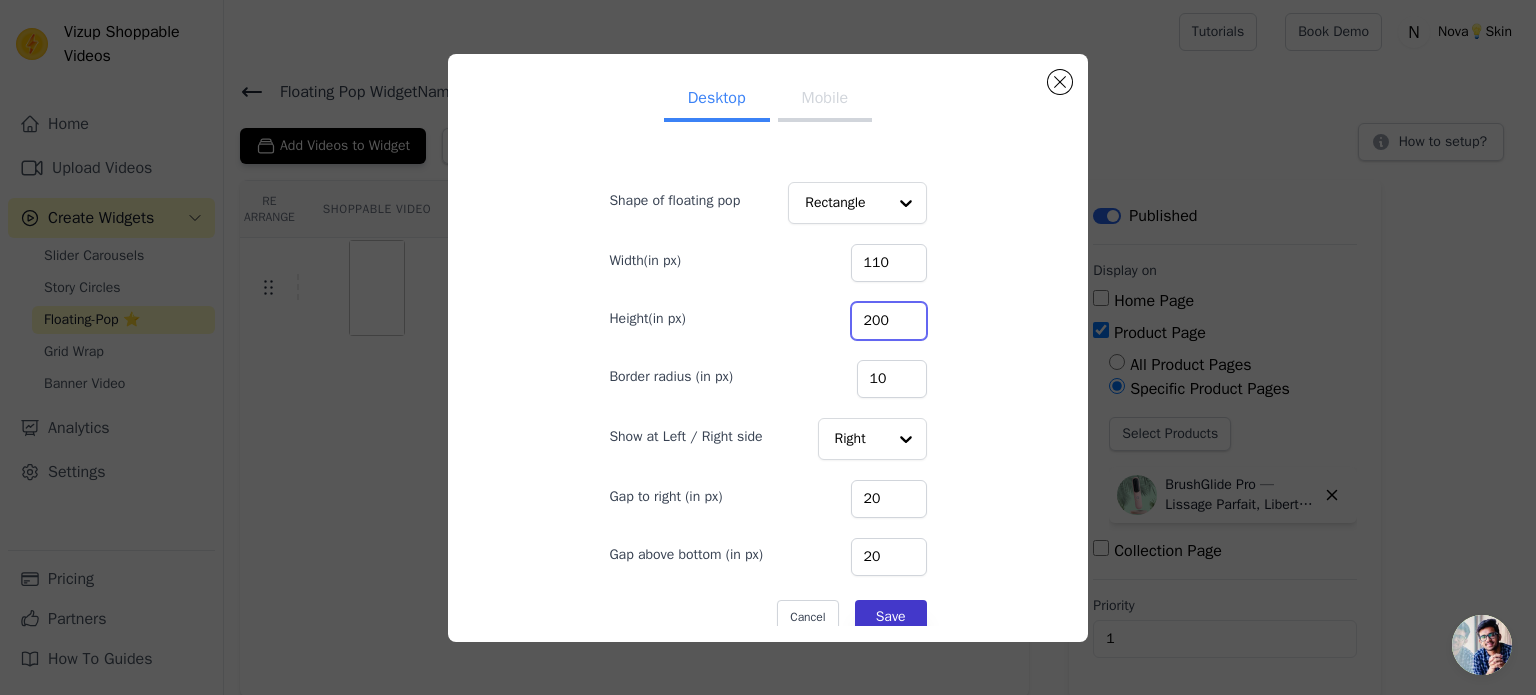 type on "200" 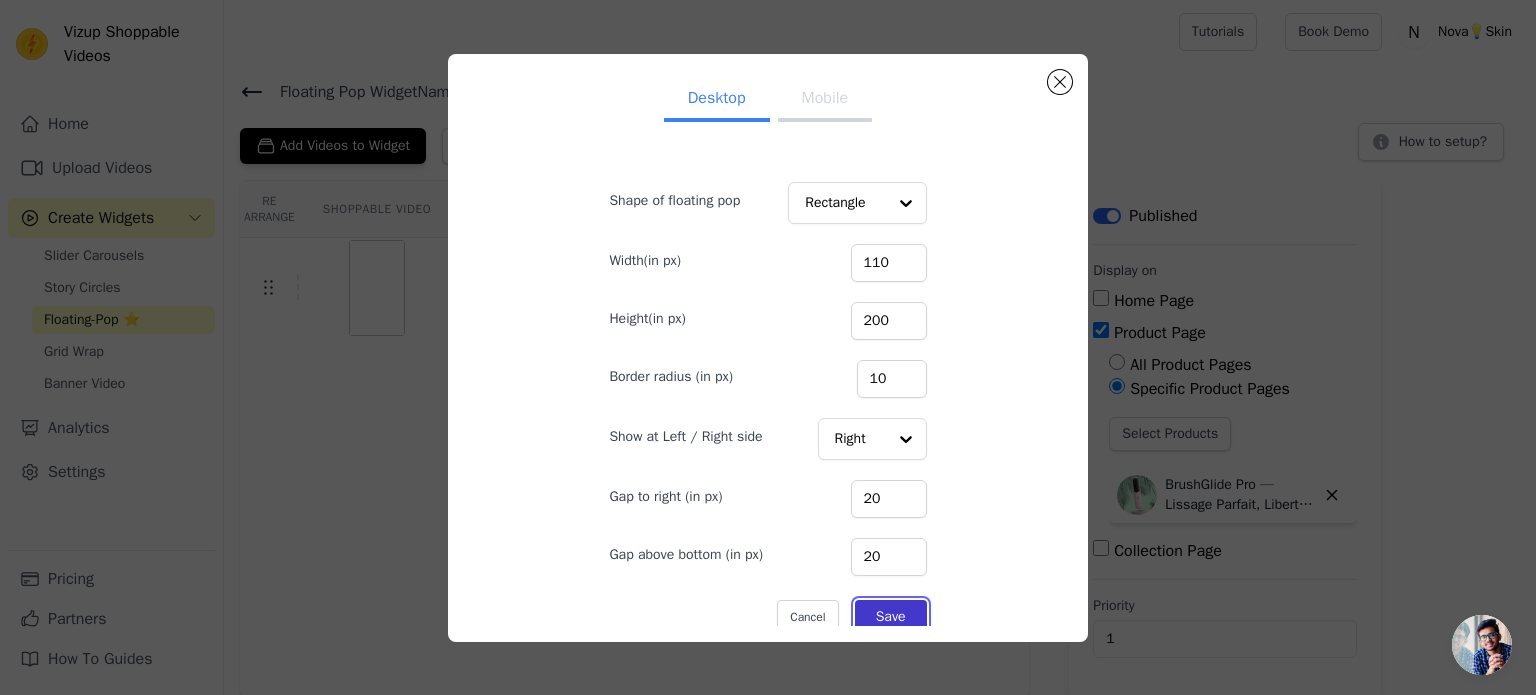 click on "Save" at bounding box center [891, 617] 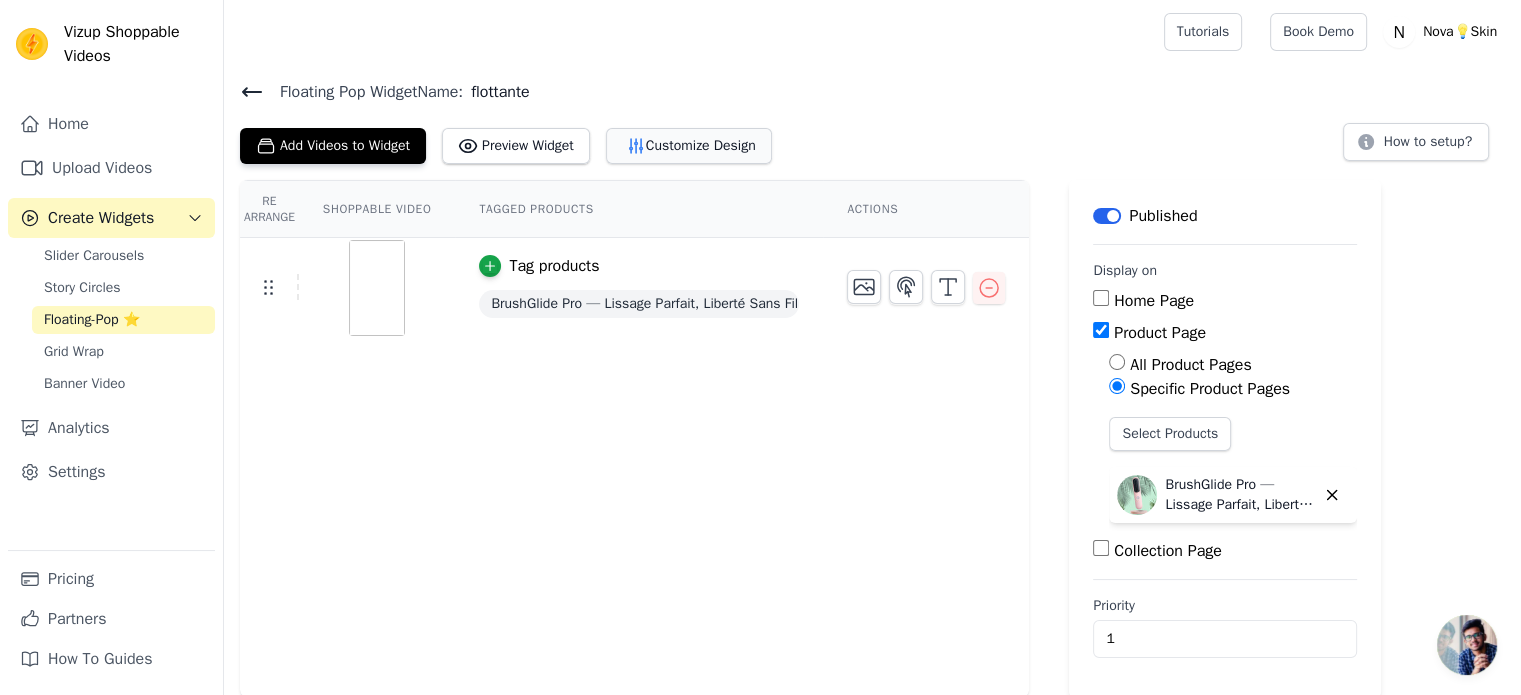 click on "Customize Design" at bounding box center (689, 146) 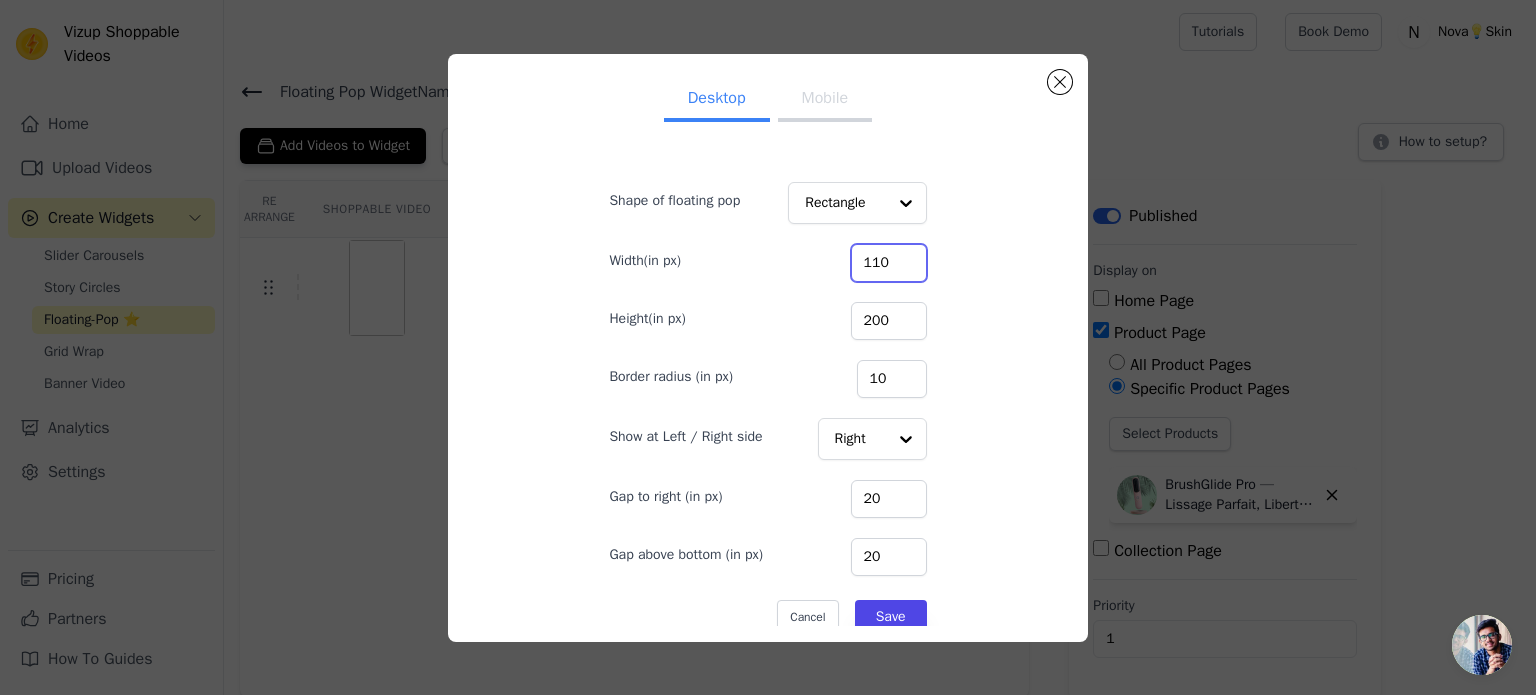 drag, startPoint x: 869, startPoint y: 270, endPoint x: 798, endPoint y: 275, distance: 71.17584 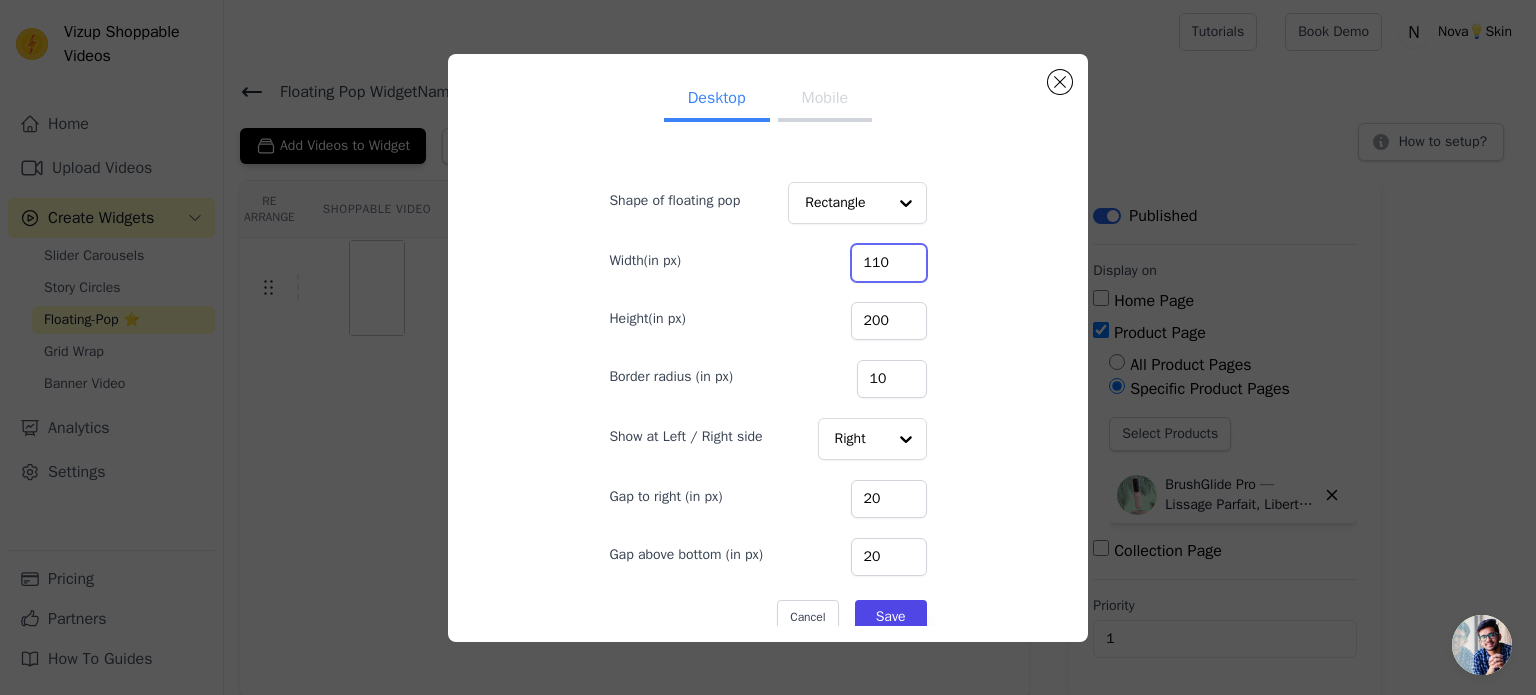 click on "Width(in px)   110" at bounding box center (767, 261) 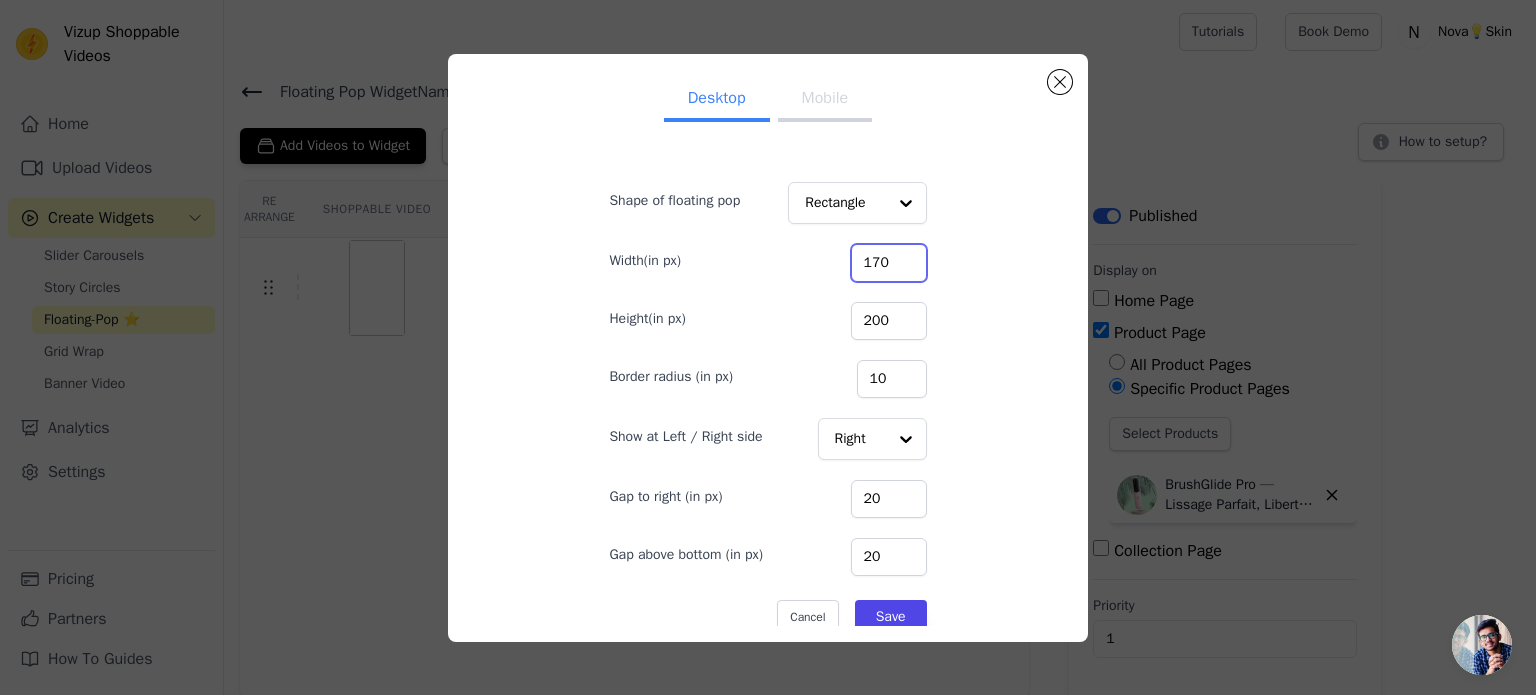 type on "170" 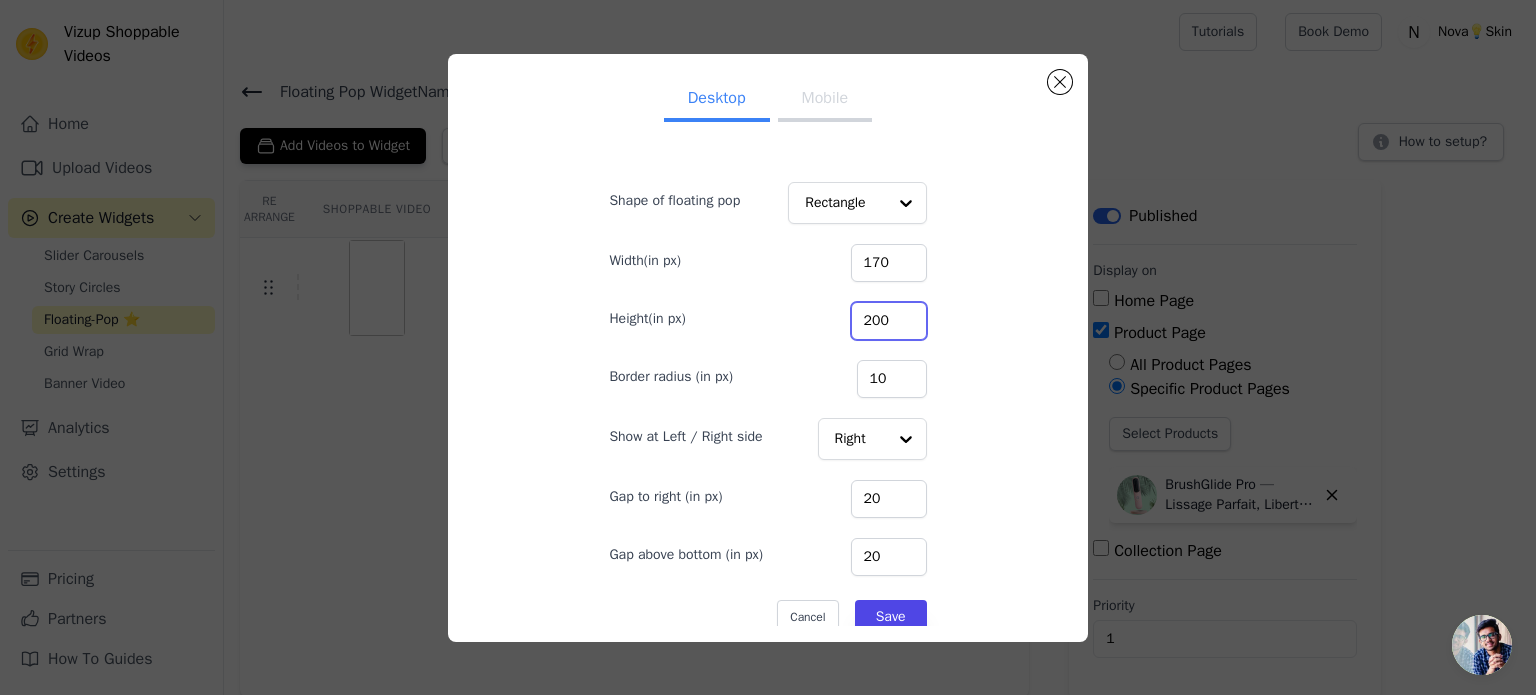 drag, startPoint x: 860, startPoint y: 316, endPoint x: 724, endPoint y: 337, distance: 137.61177 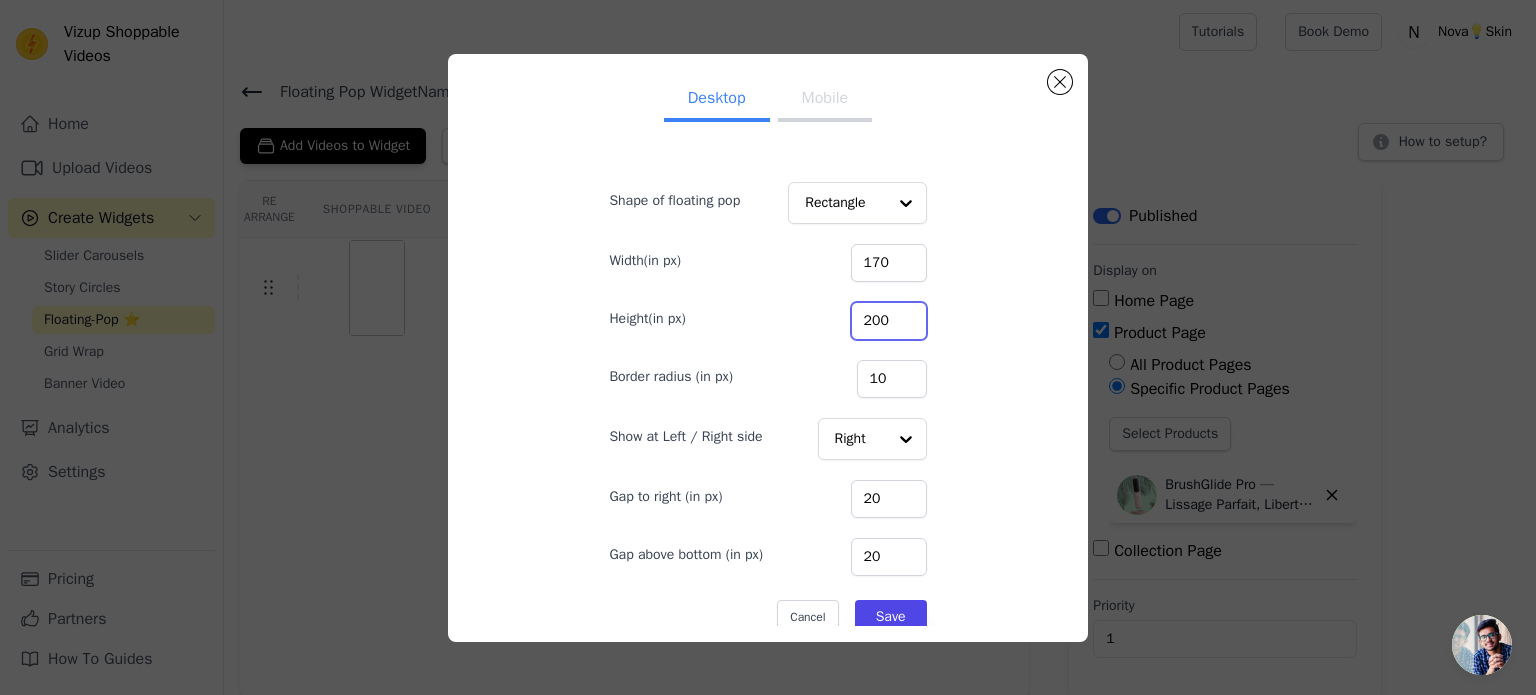 click on "Height(in px)   200" at bounding box center (767, 319) 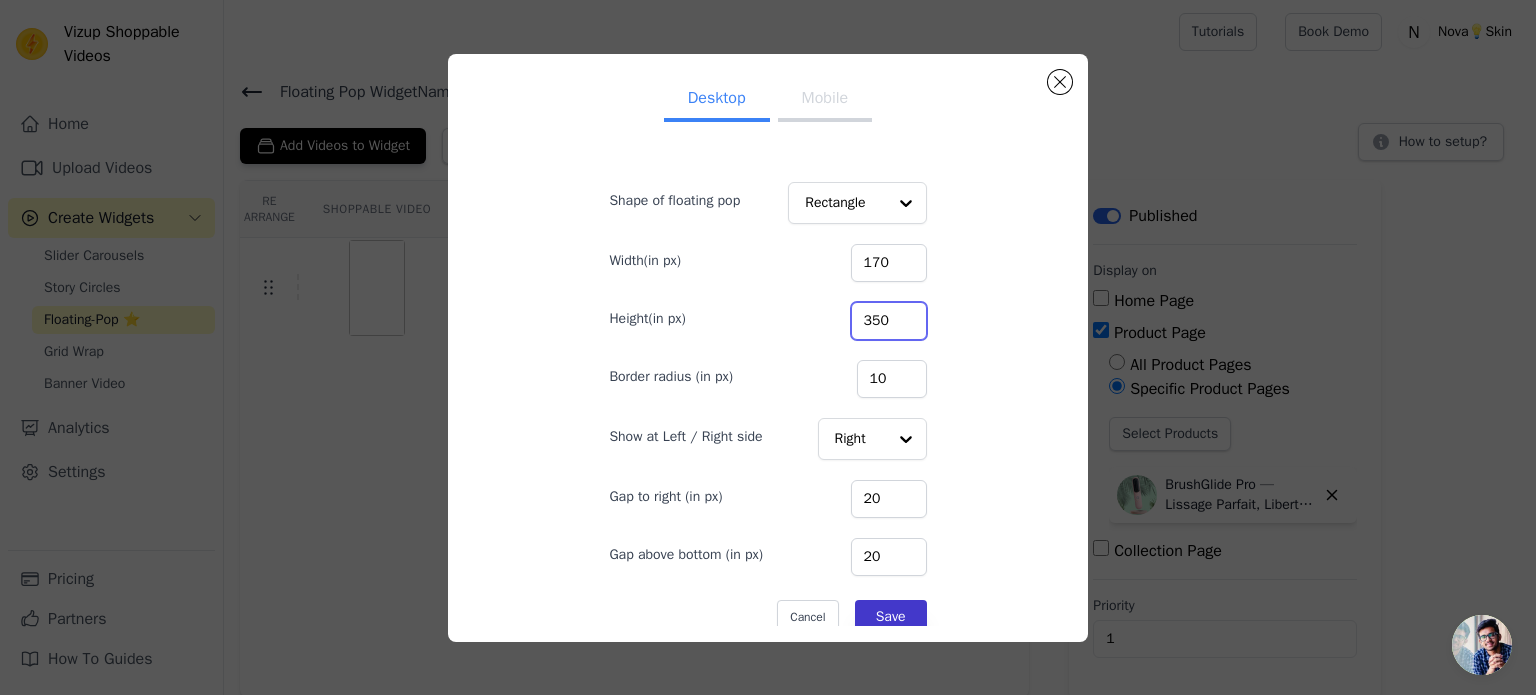 type on "350" 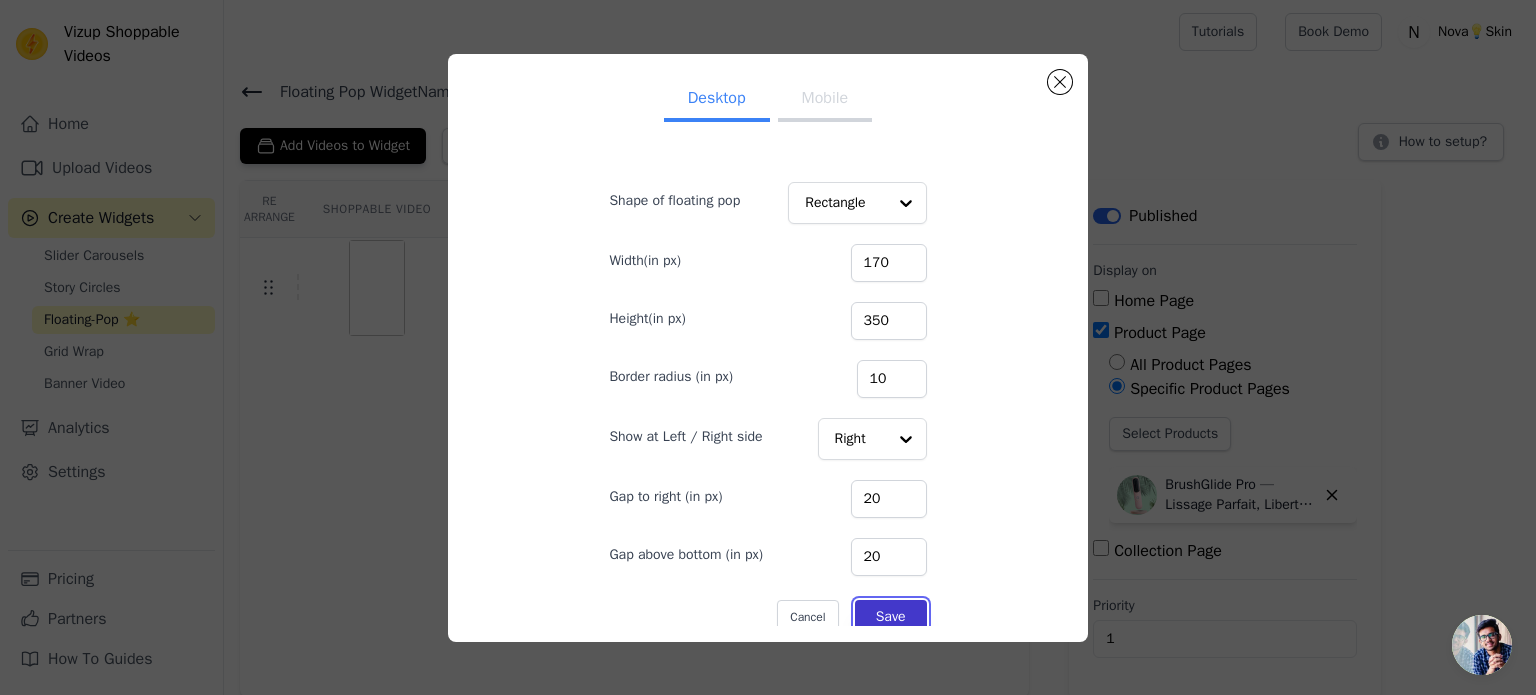 click on "Save" at bounding box center [891, 617] 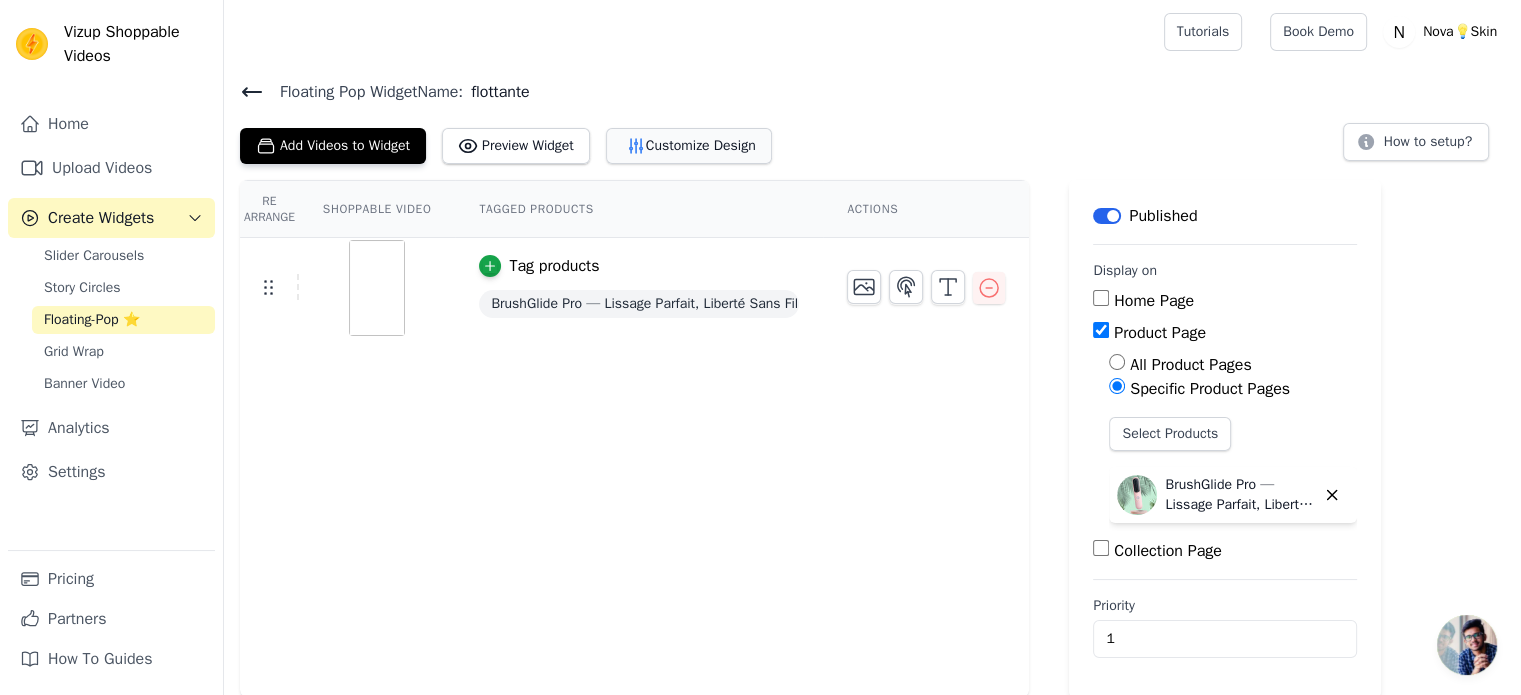 click on "Customize Design" at bounding box center [689, 146] 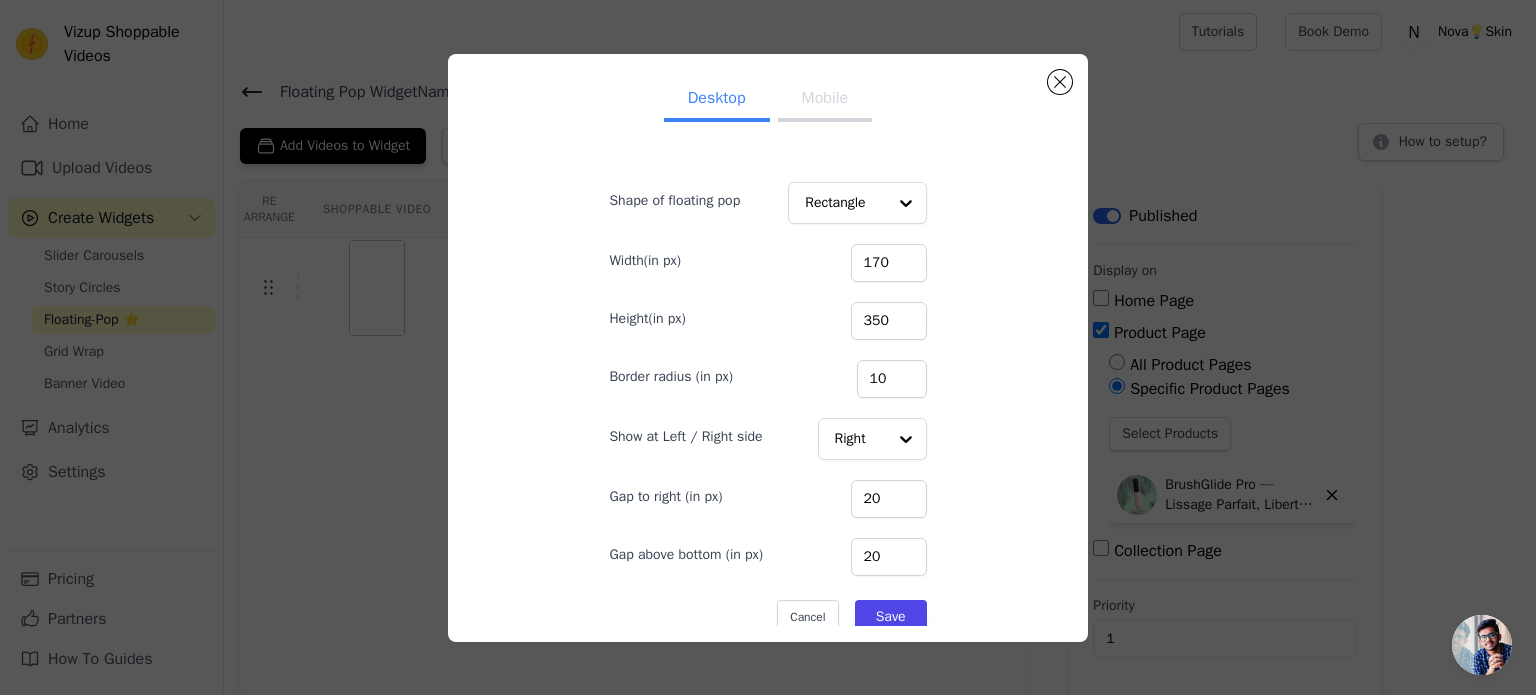 click on "Mobile" at bounding box center [825, 100] 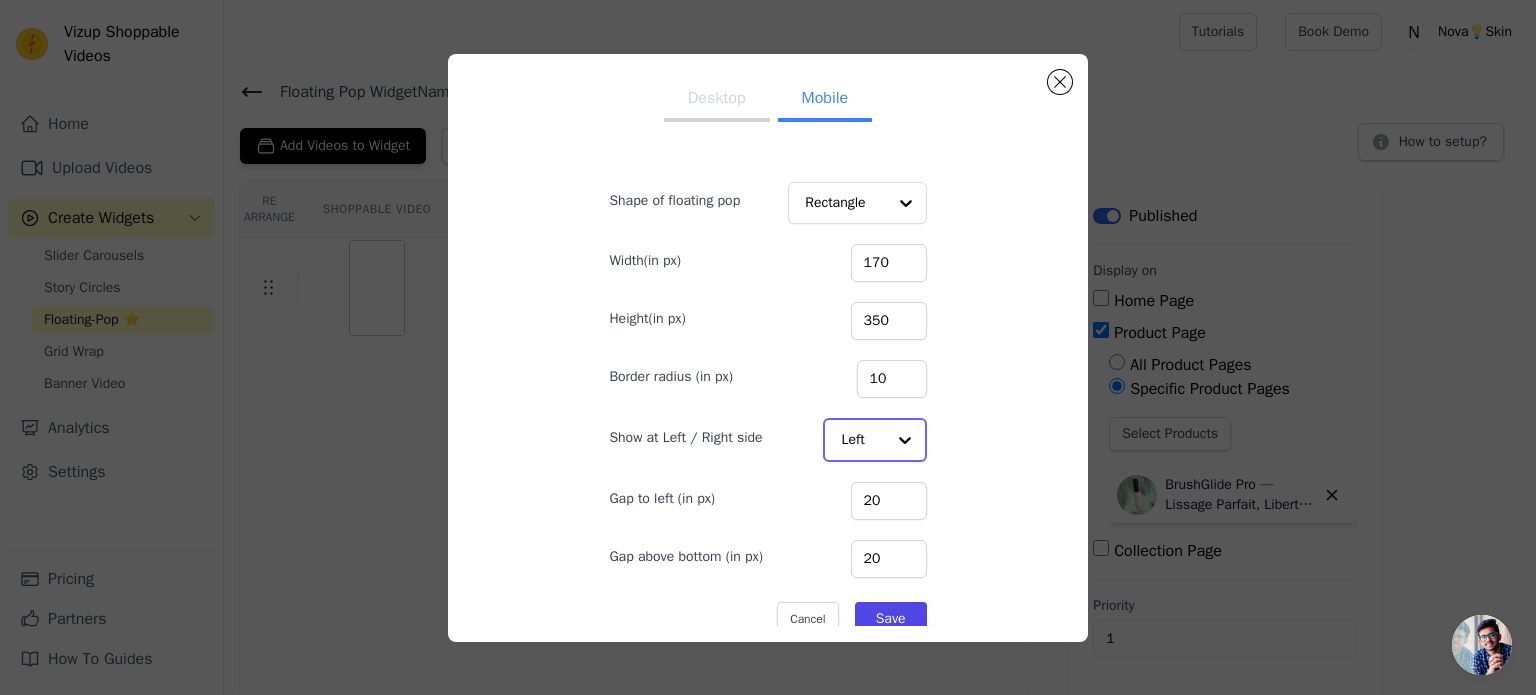 click at bounding box center (905, 440) 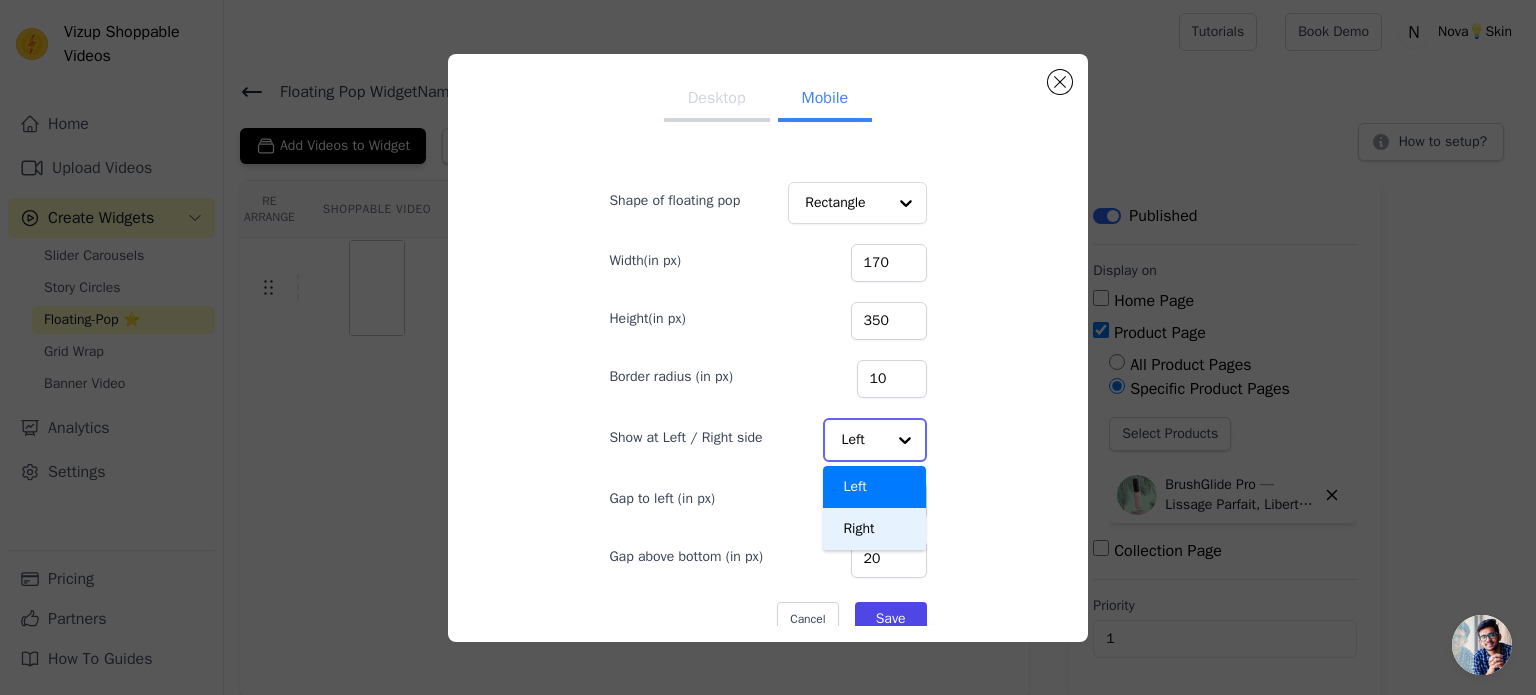 click on "Right" at bounding box center [874, 529] 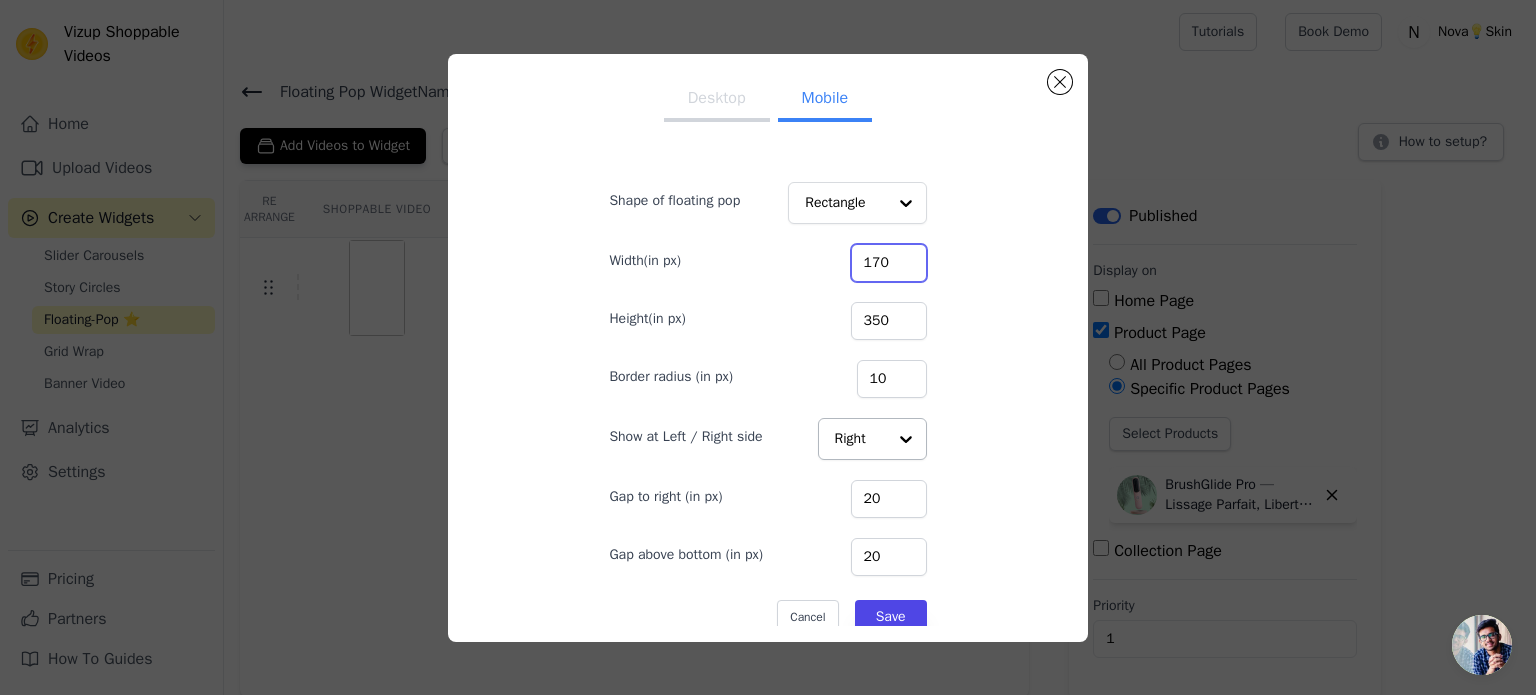 drag, startPoint x: 872, startPoint y: 266, endPoint x: 732, endPoint y: 299, distance: 143.83672 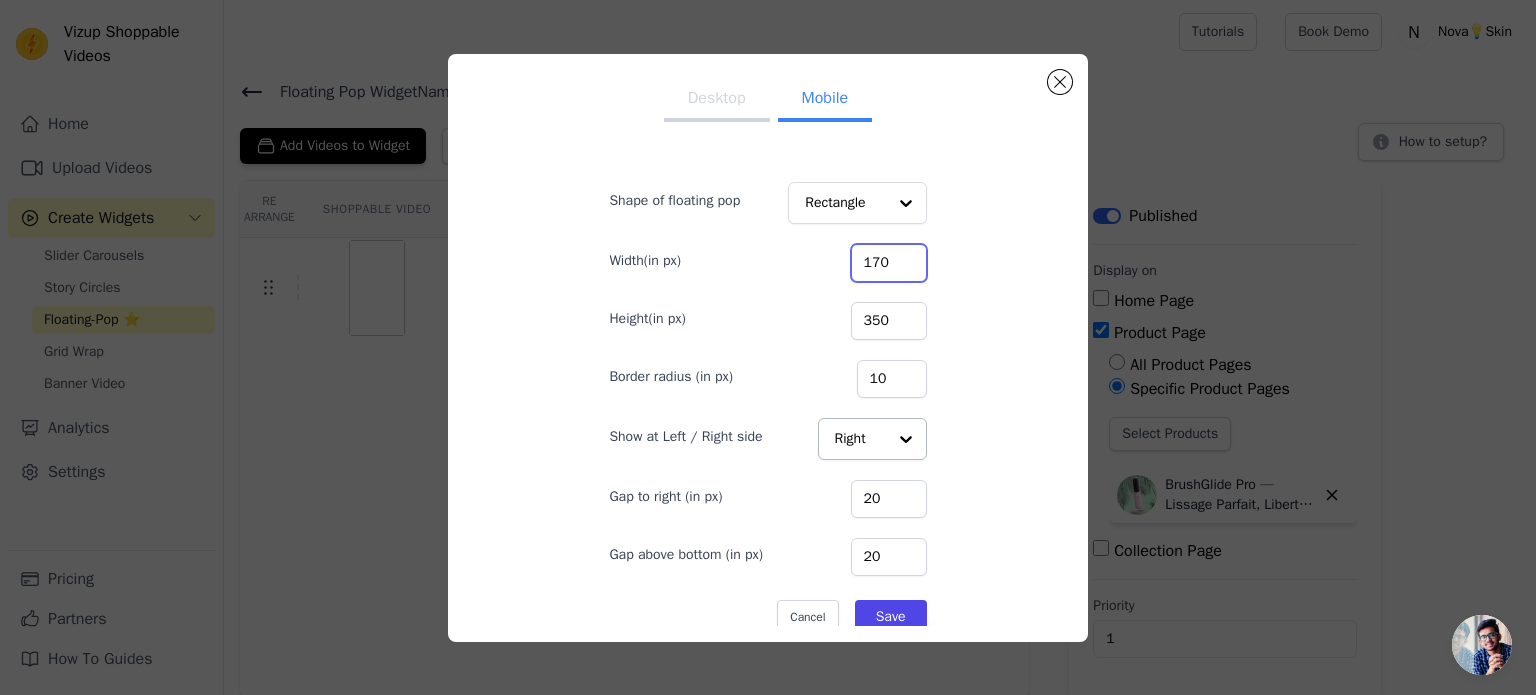 click on "Shape of floating pop         Rectangle               Width(in px)   170   Height(in px)   350   Border radius (in px)   10   Show at Left / Right side         Right               Gap to right (in px)   20   Gap above bottom (in px)   20   Cancel     Save" at bounding box center (767, 398) 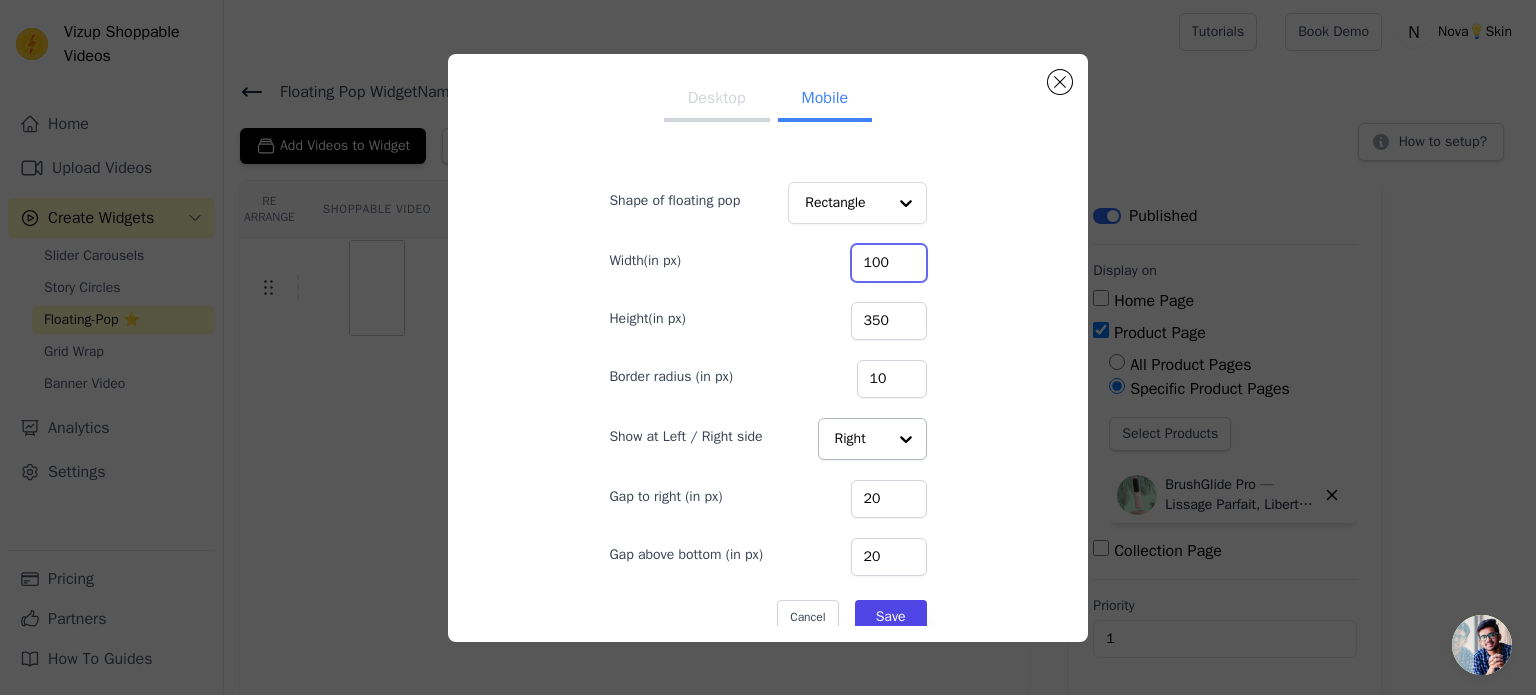 type on "100" 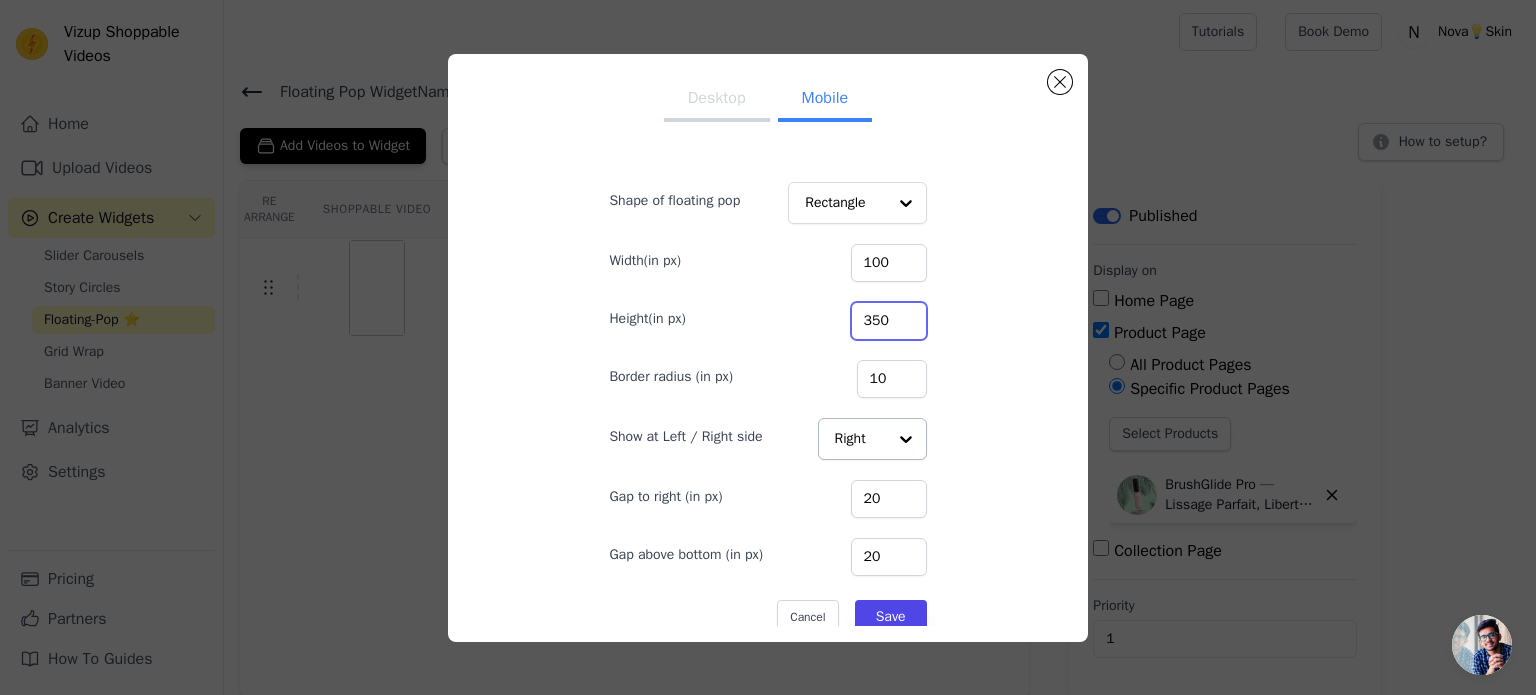 drag, startPoint x: 864, startPoint y: 316, endPoint x: 746, endPoint y: 312, distance: 118.06778 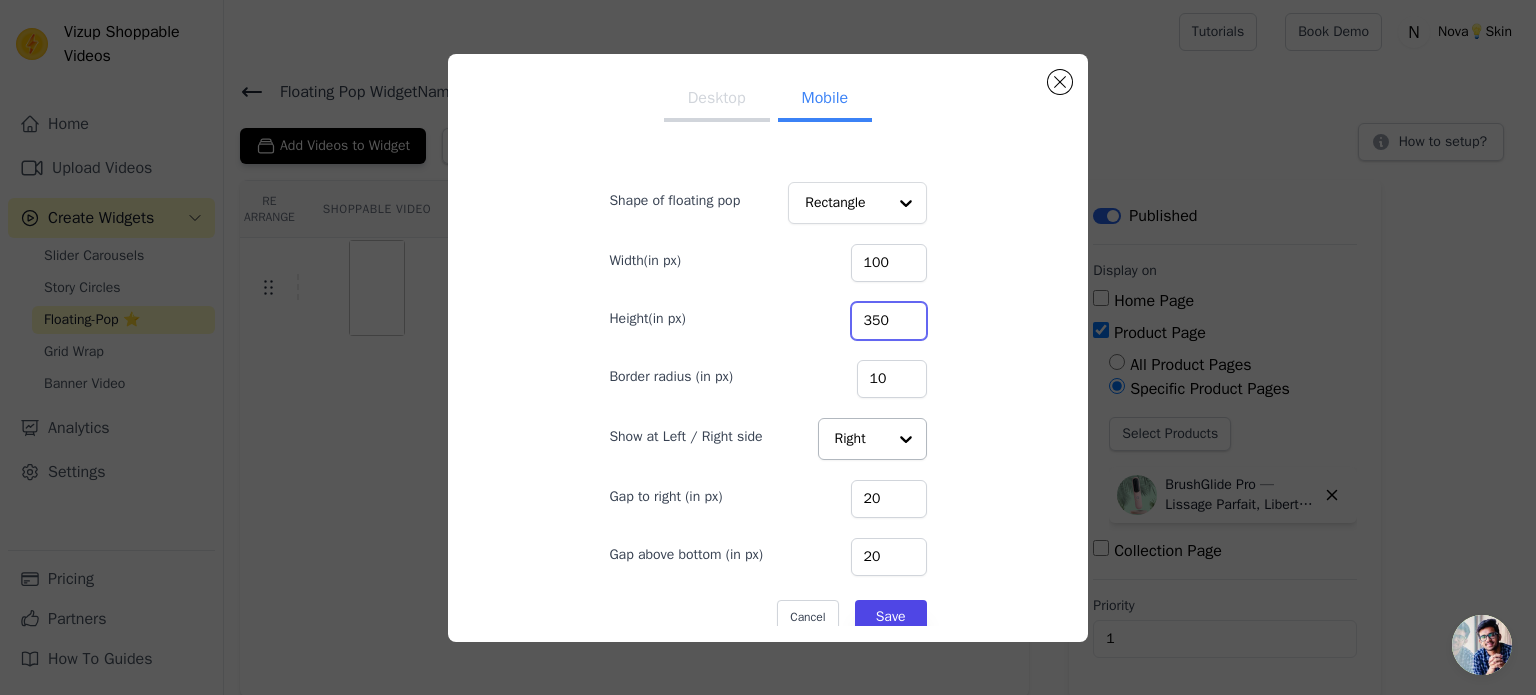 click on "Height(in px)   350" at bounding box center (767, 319) 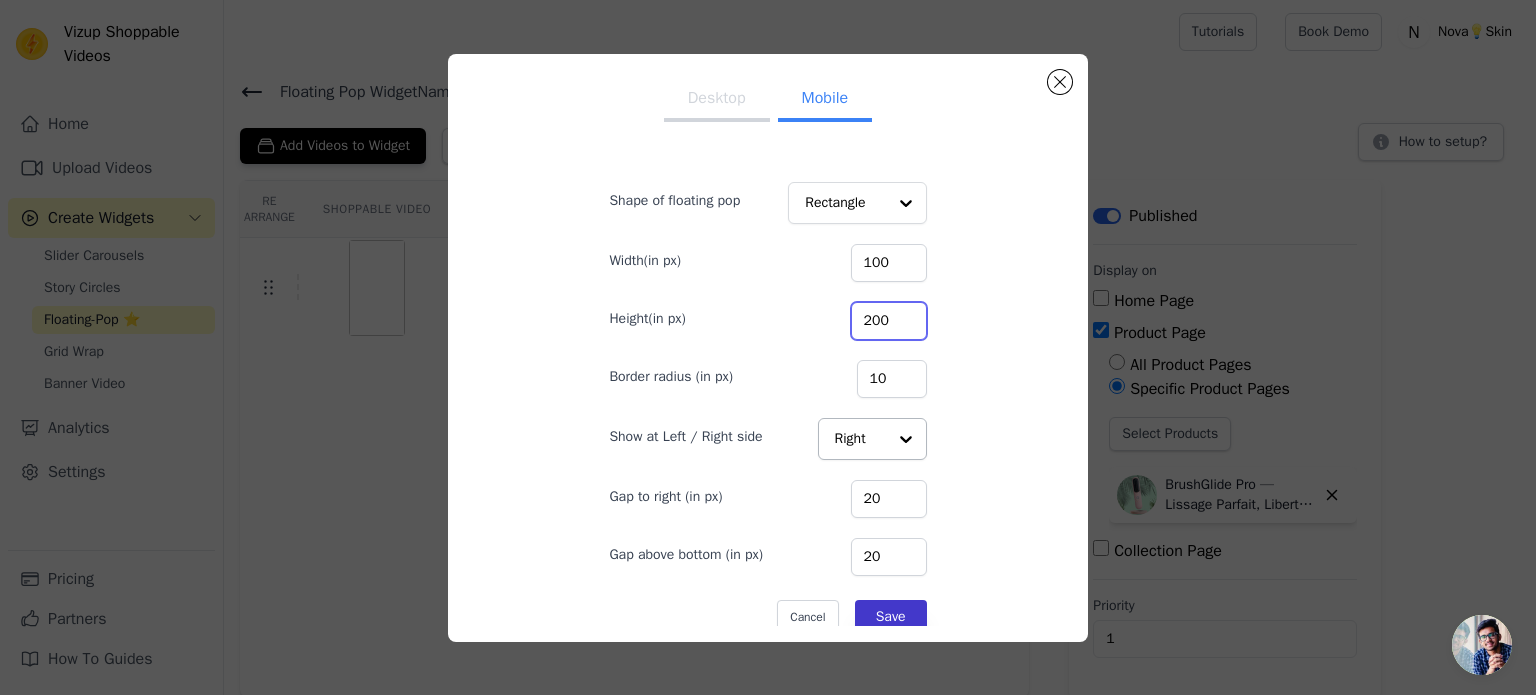 type on "200" 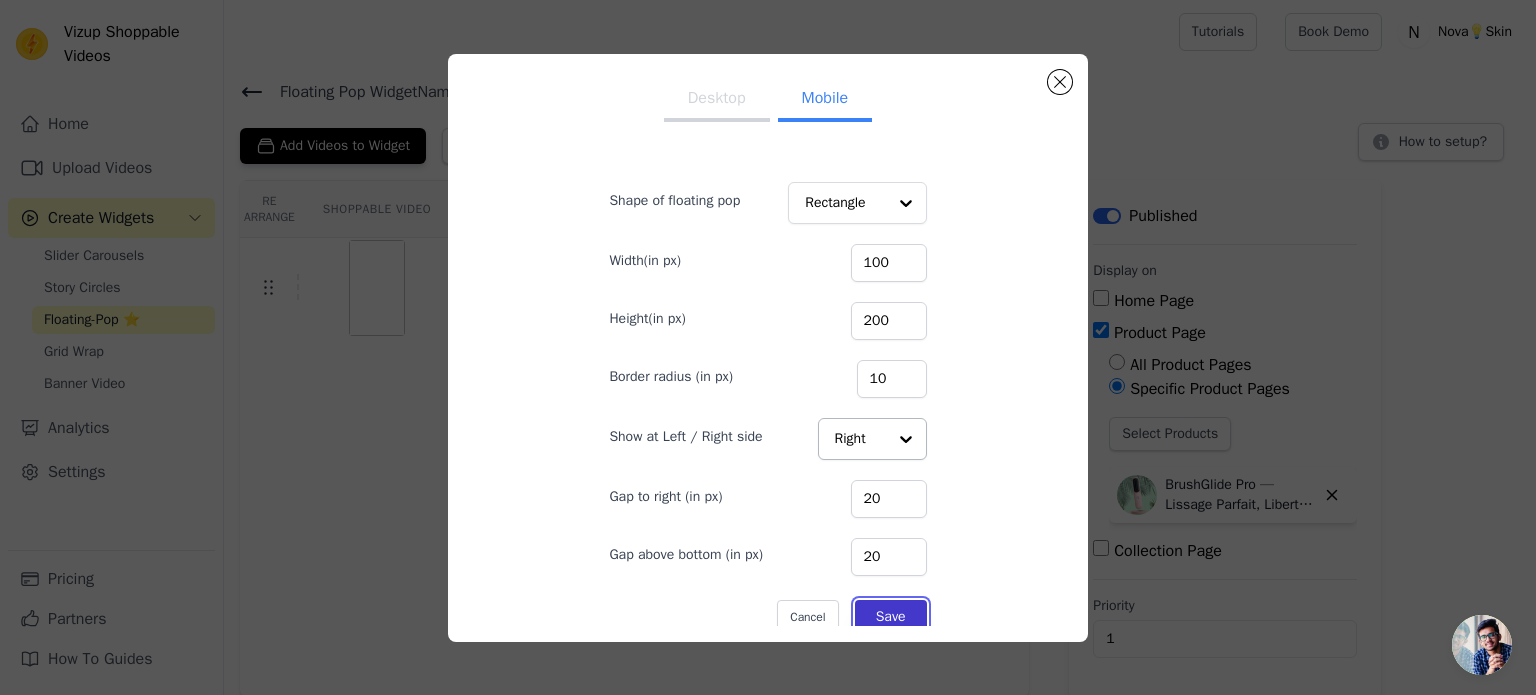 click on "Save" at bounding box center [891, 617] 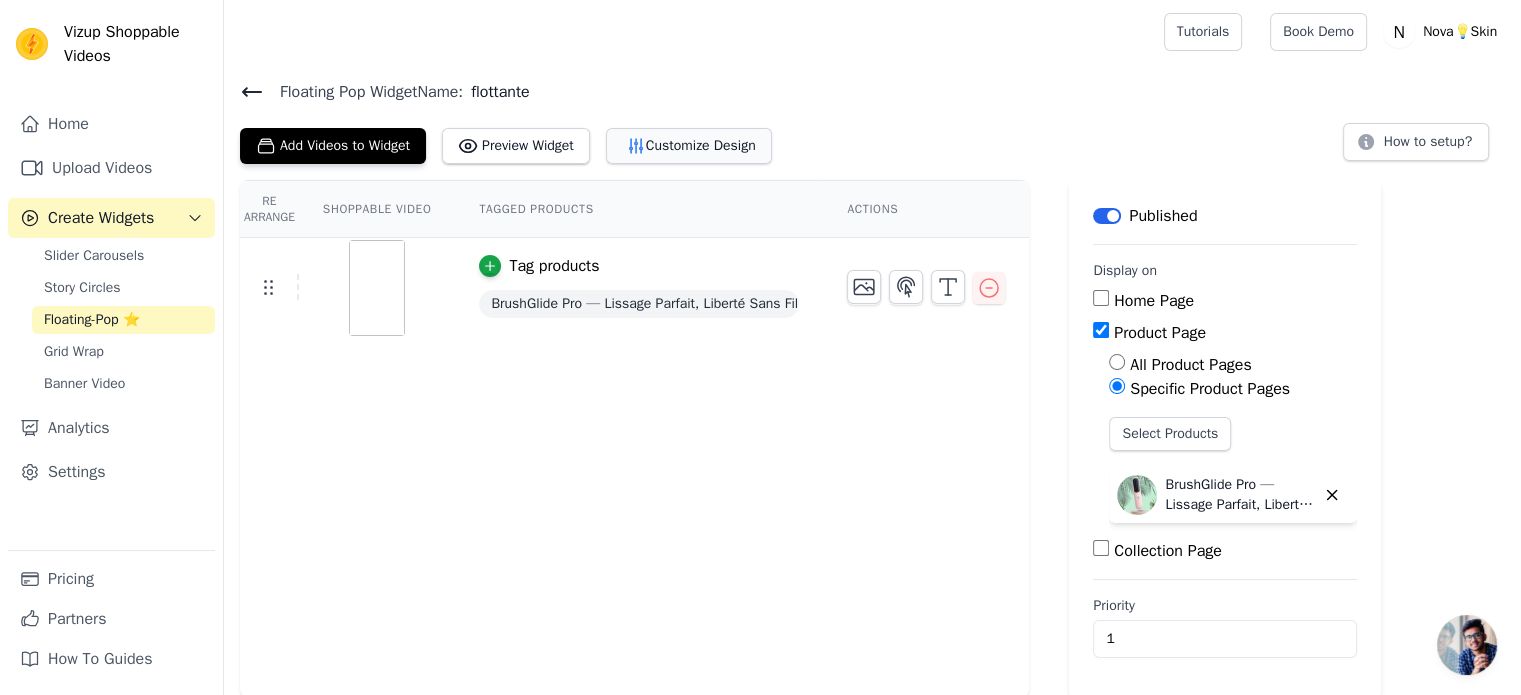 click on "Customize Design" at bounding box center (689, 146) 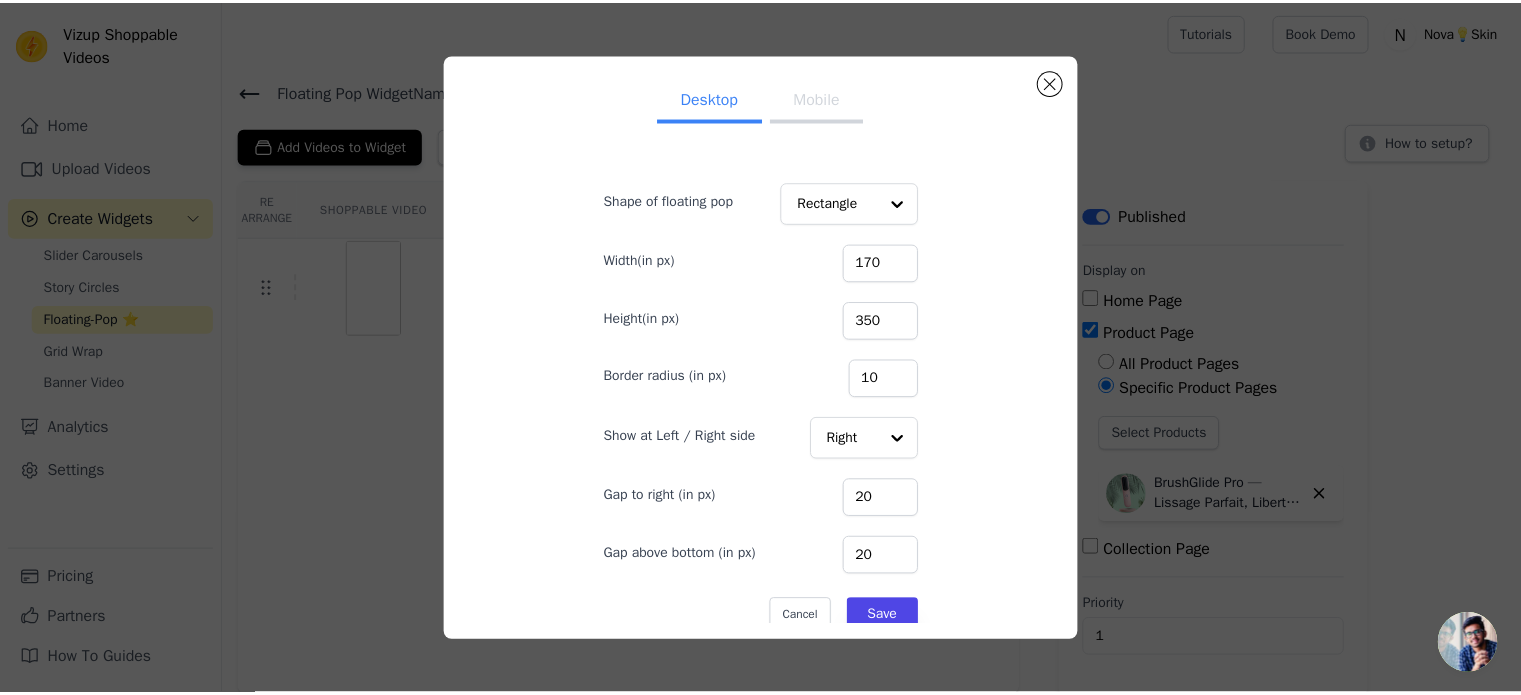 scroll, scrollTop: 21, scrollLeft: 0, axis: vertical 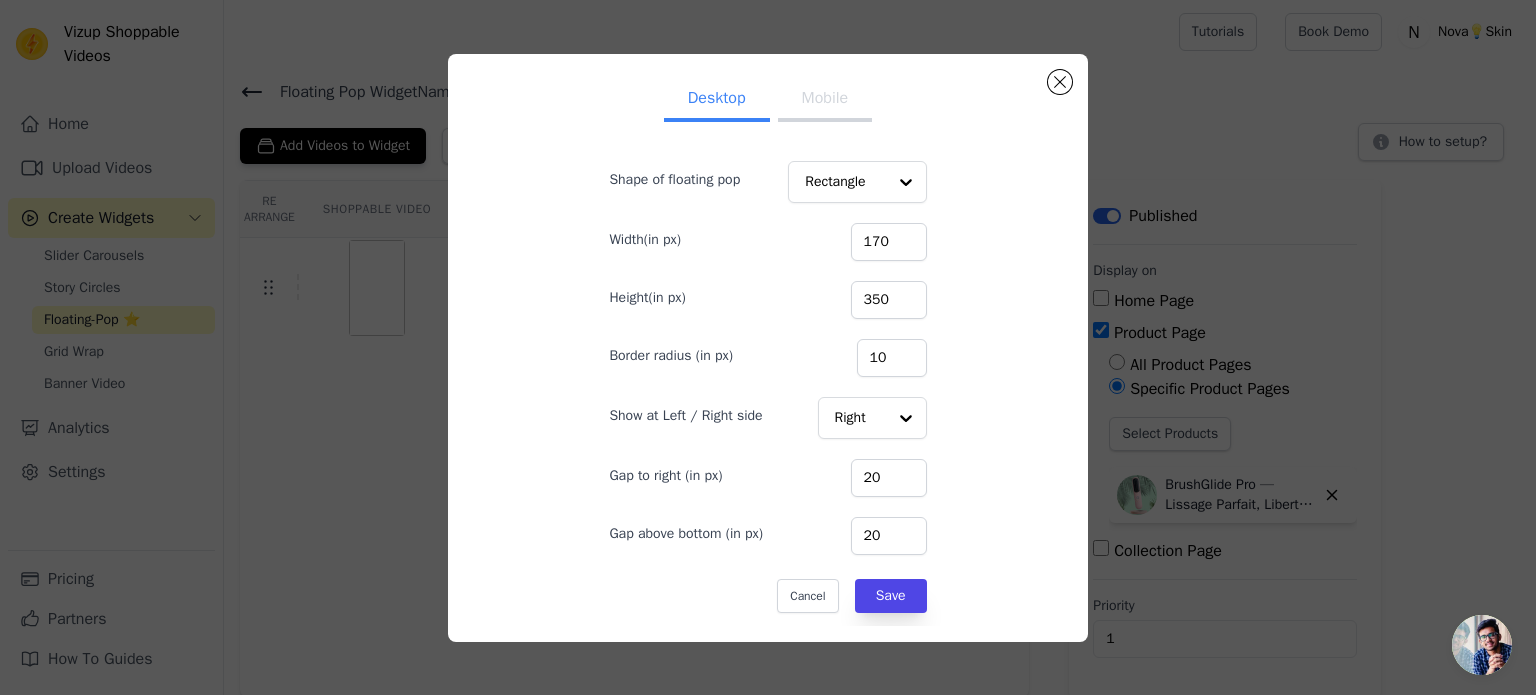 click on "Mobile" at bounding box center [825, 100] 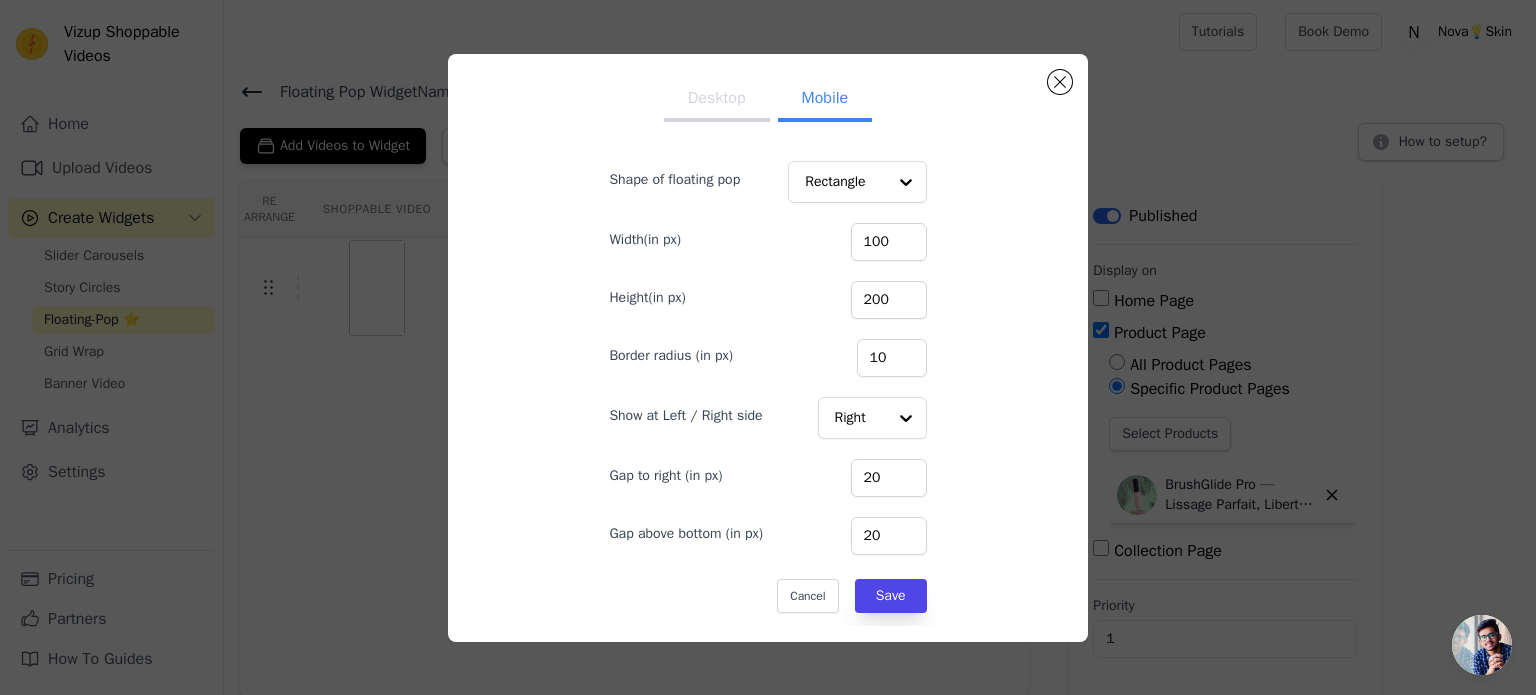 click on "Desktop" at bounding box center [717, 100] 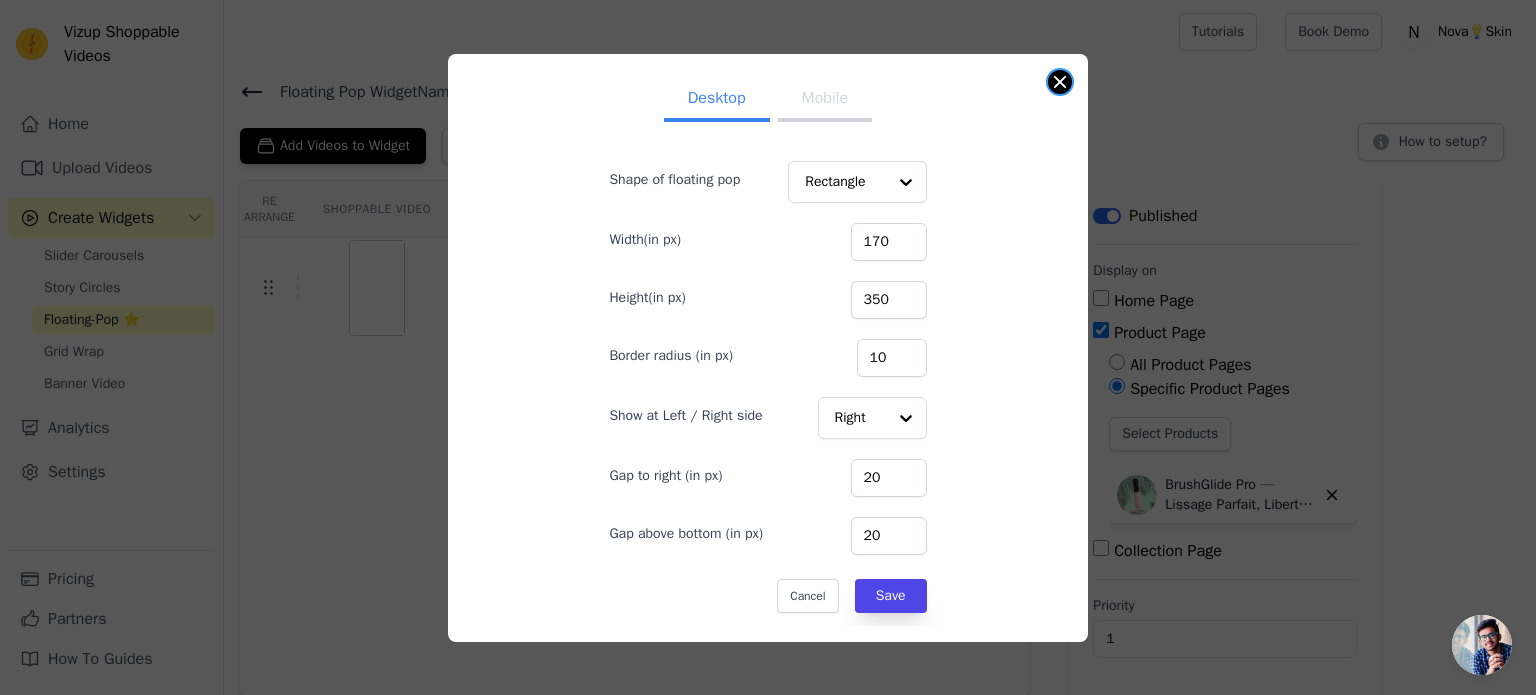 click at bounding box center [1060, 82] 